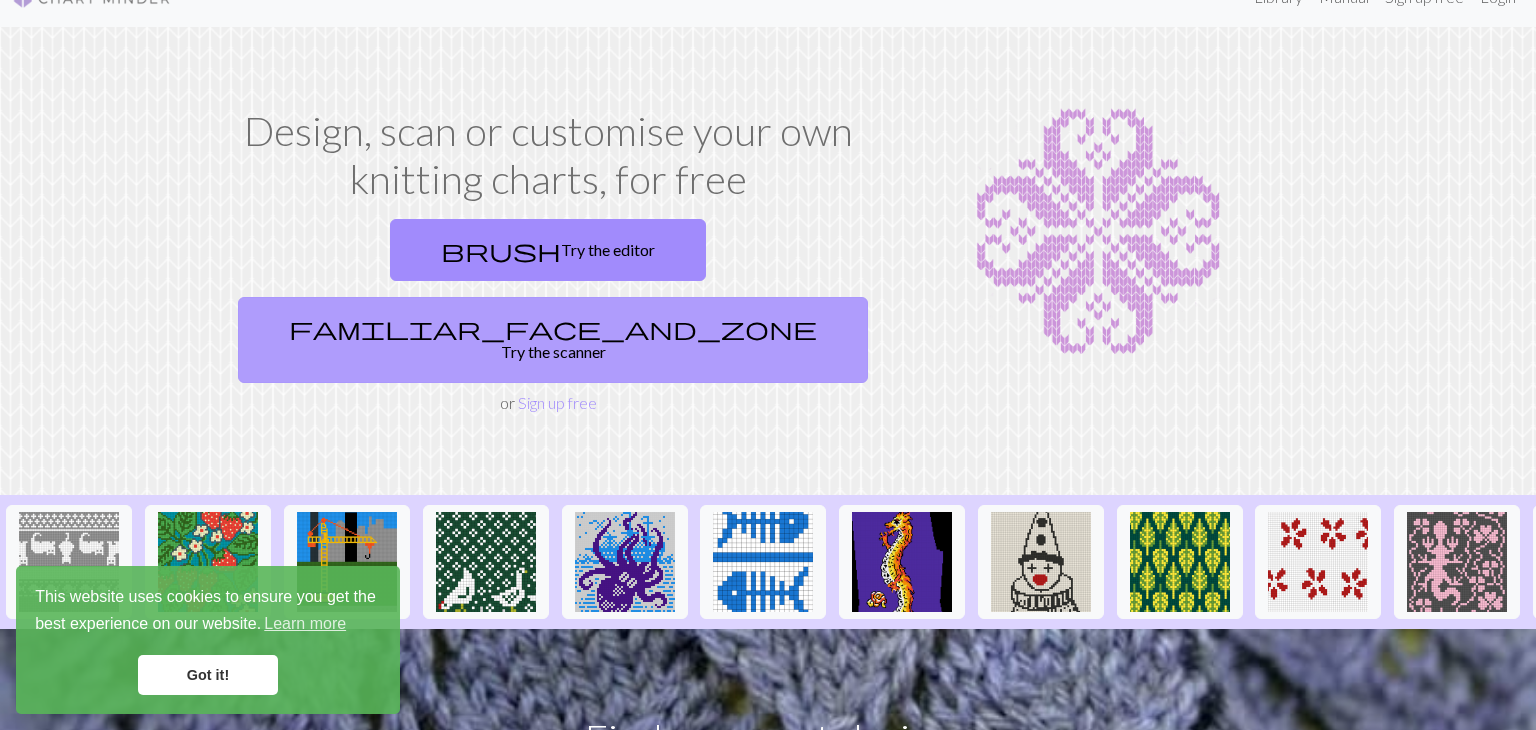 scroll, scrollTop: 0, scrollLeft: 0, axis: both 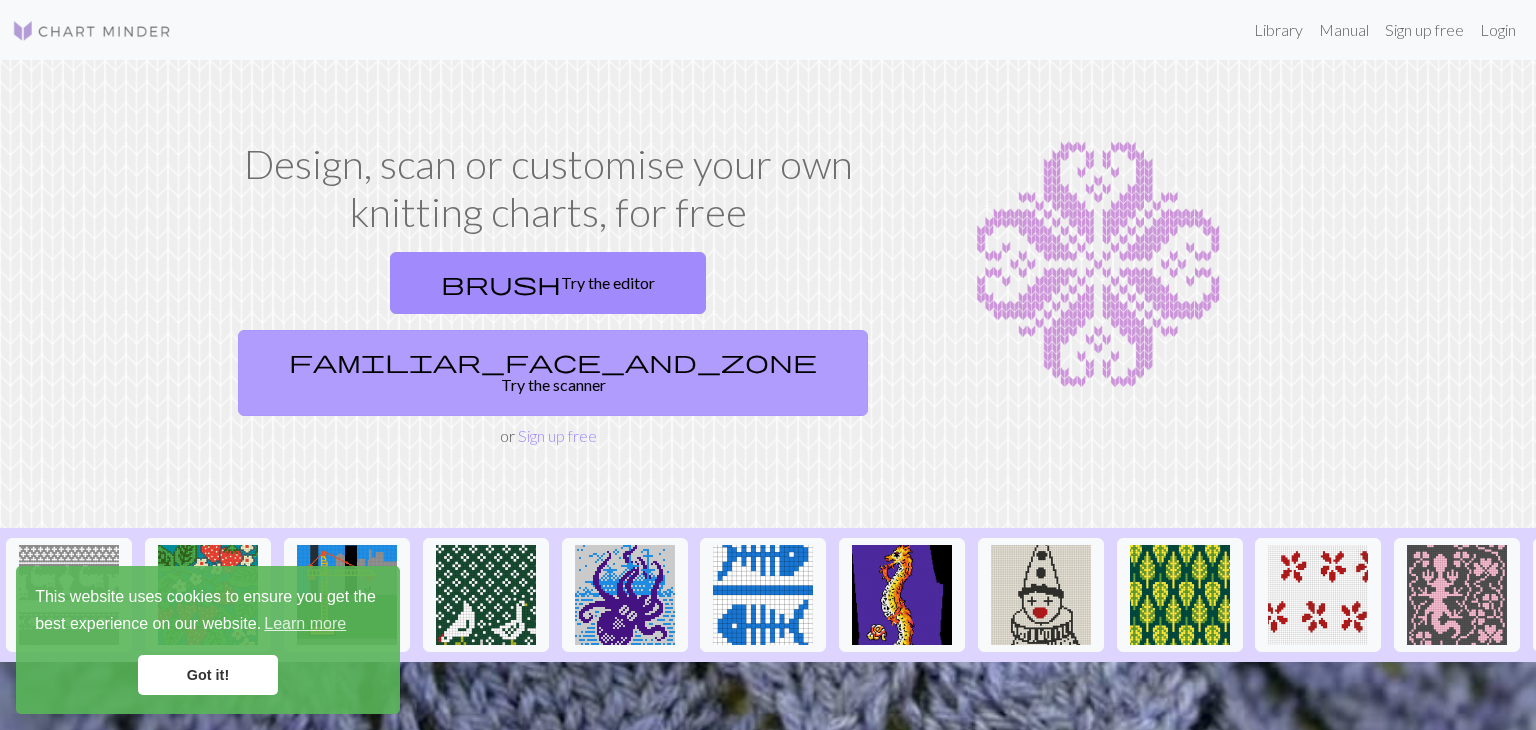click on "familiar_face_and_zone  Try the scanner" at bounding box center [553, 373] 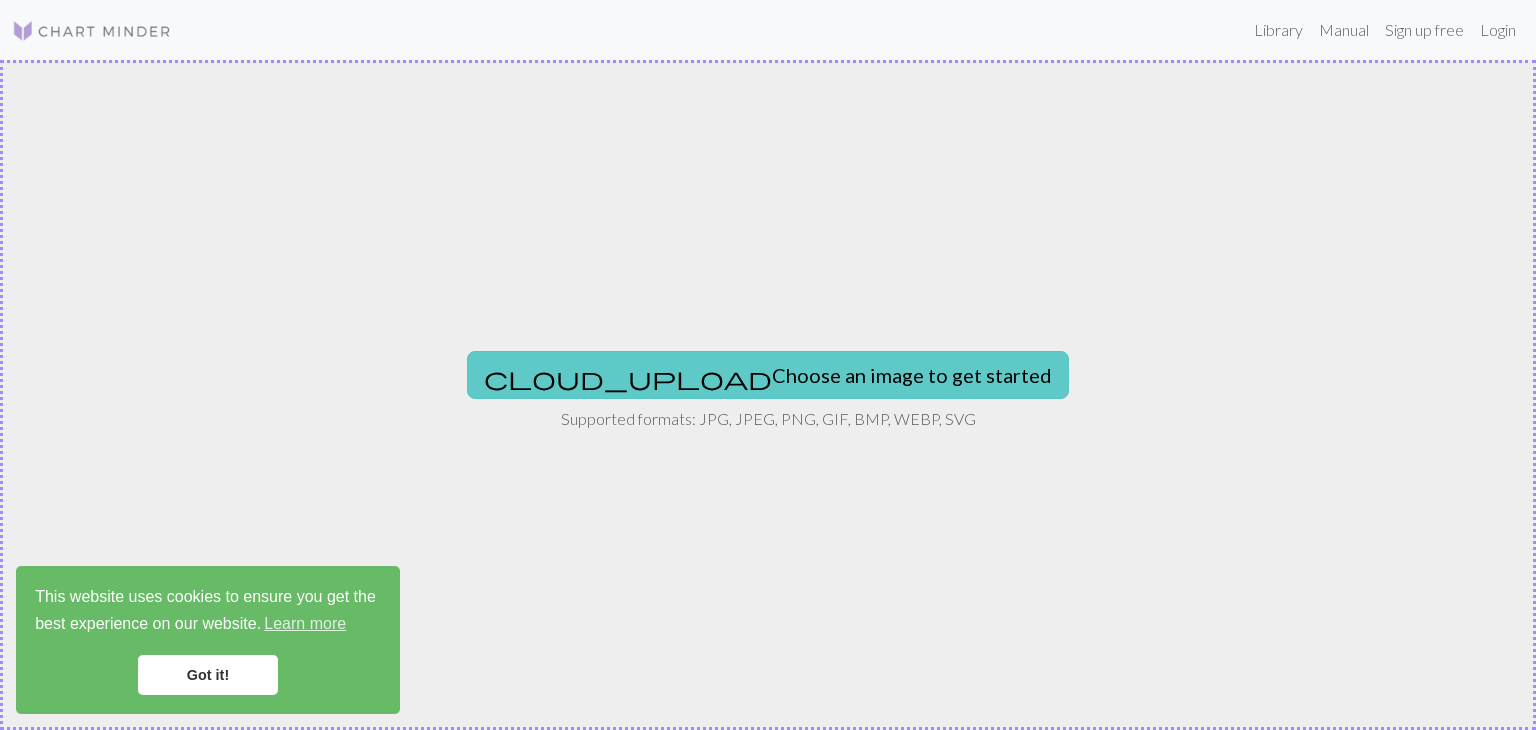 click on "cloud_upload  Choose an image to get started" at bounding box center [768, 375] 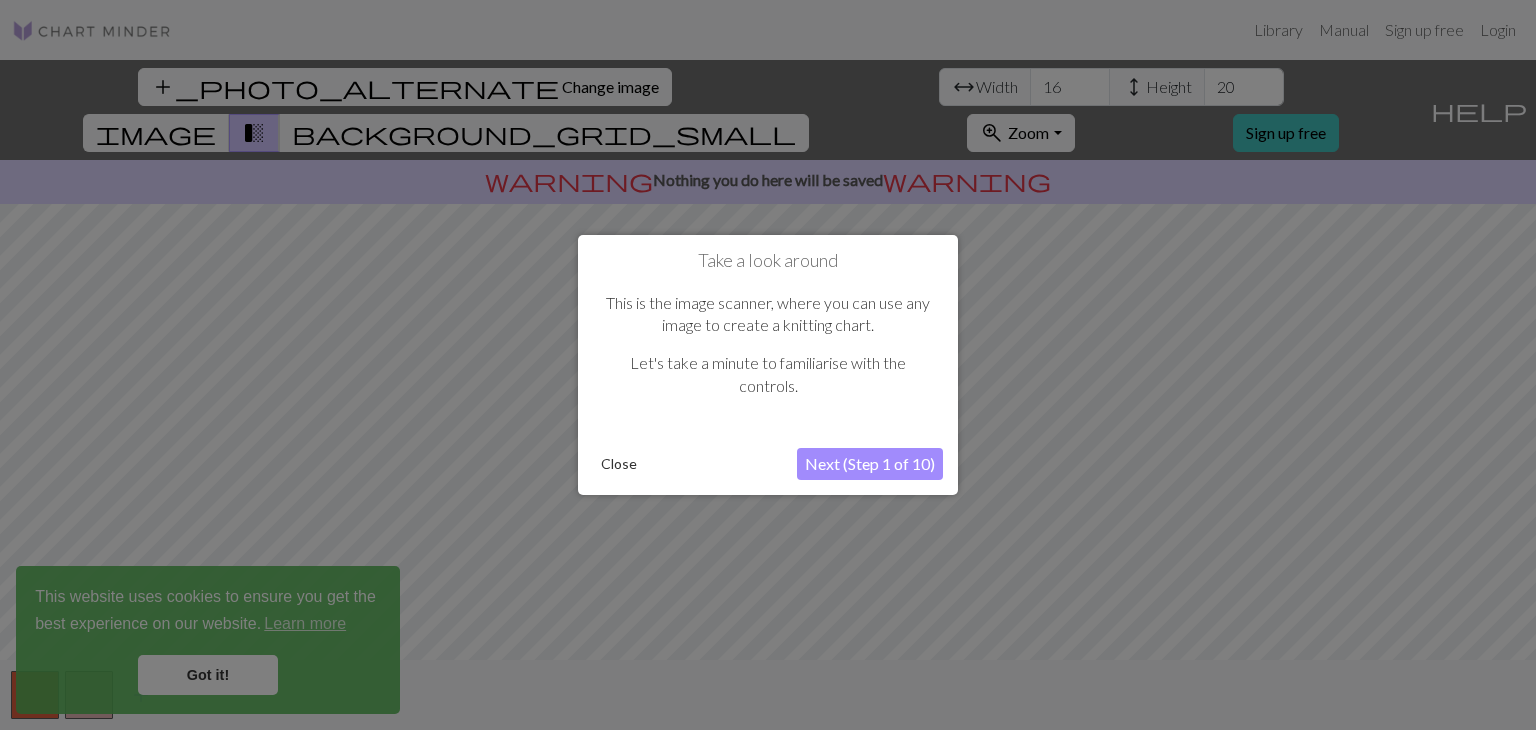 click on "Next (Step 1 of 10)" at bounding box center [870, 464] 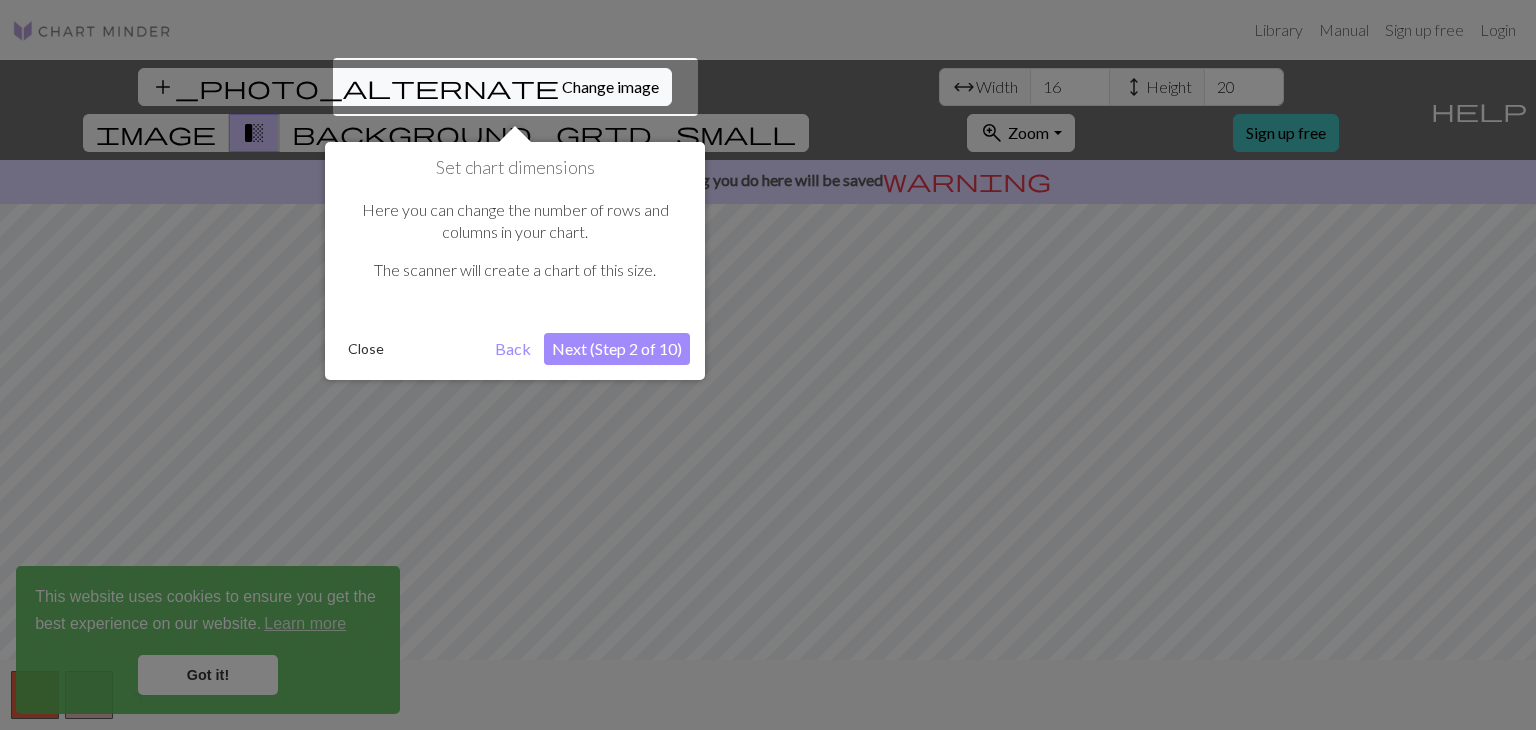 click at bounding box center [768, 365] 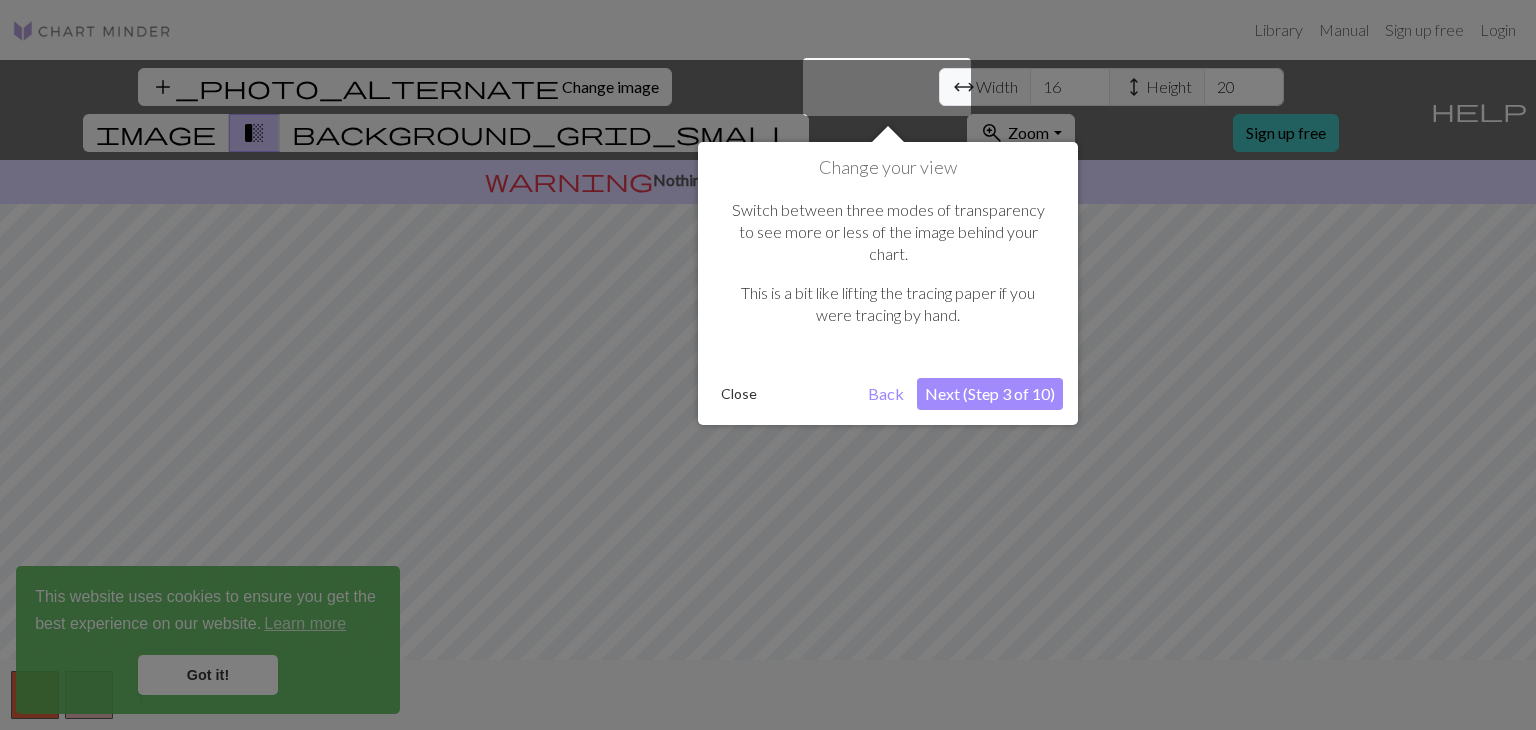 click on "Next (Step 3 of 10)" at bounding box center [990, 394] 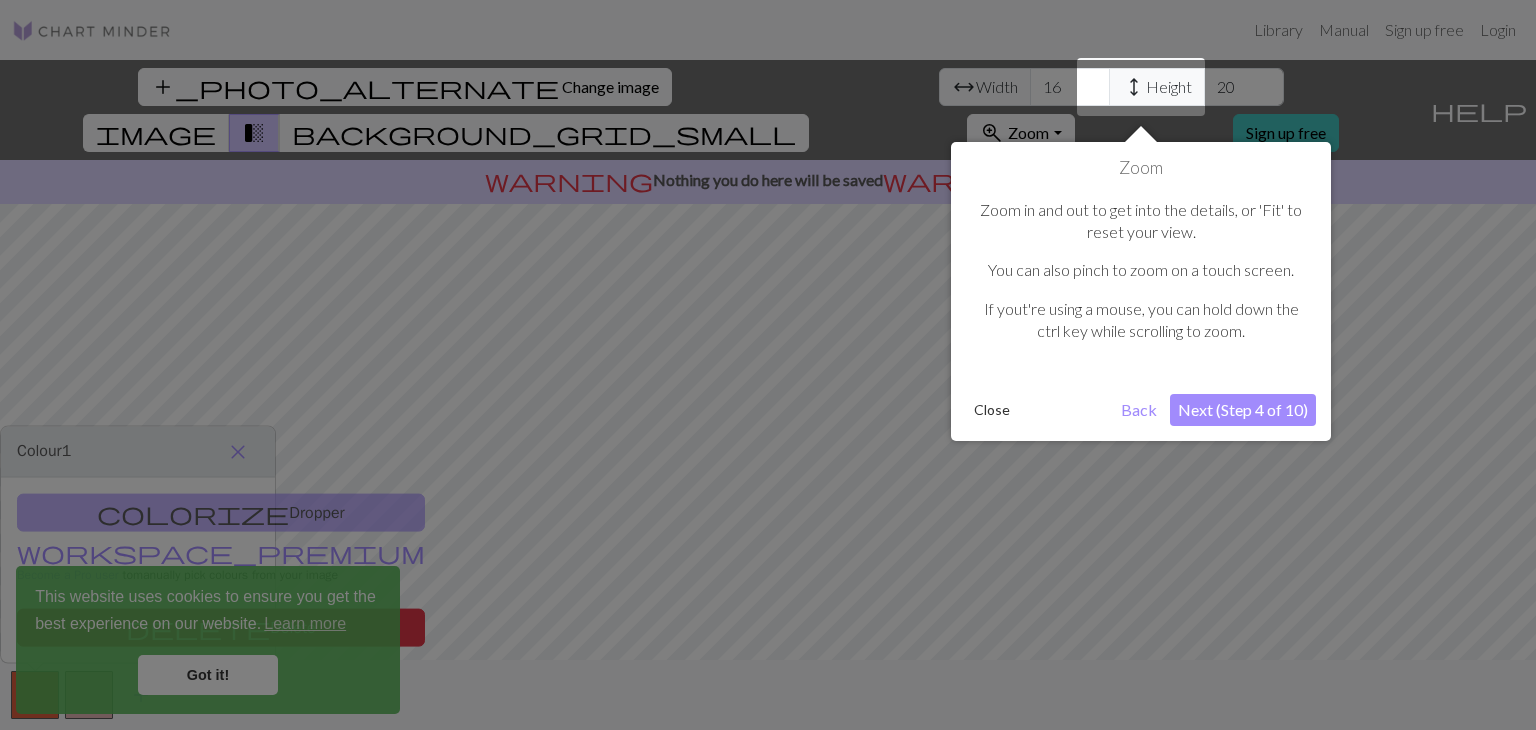 click on "Close" at bounding box center [992, 410] 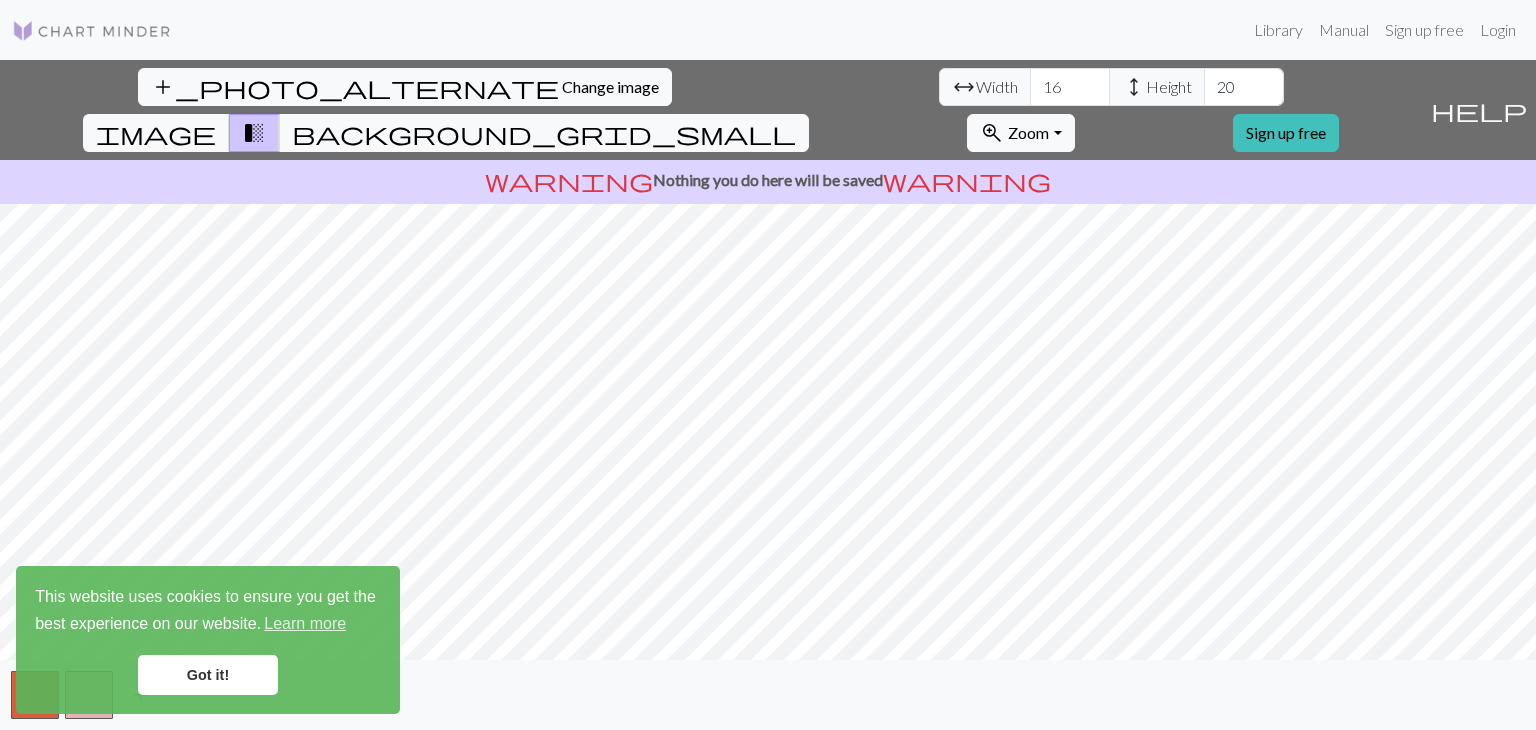 click on "add_photo_alternate   Change image arrow_range   Width 16 height   Height 20 image transition_fade background_grid_small zoom_in Zoom Zoom Fit all Fit width Fit height 50% 100% 150% 200% Sign up free help Show me around warning  Nothing you do here will be saved  warning add" at bounding box center (768, 395) 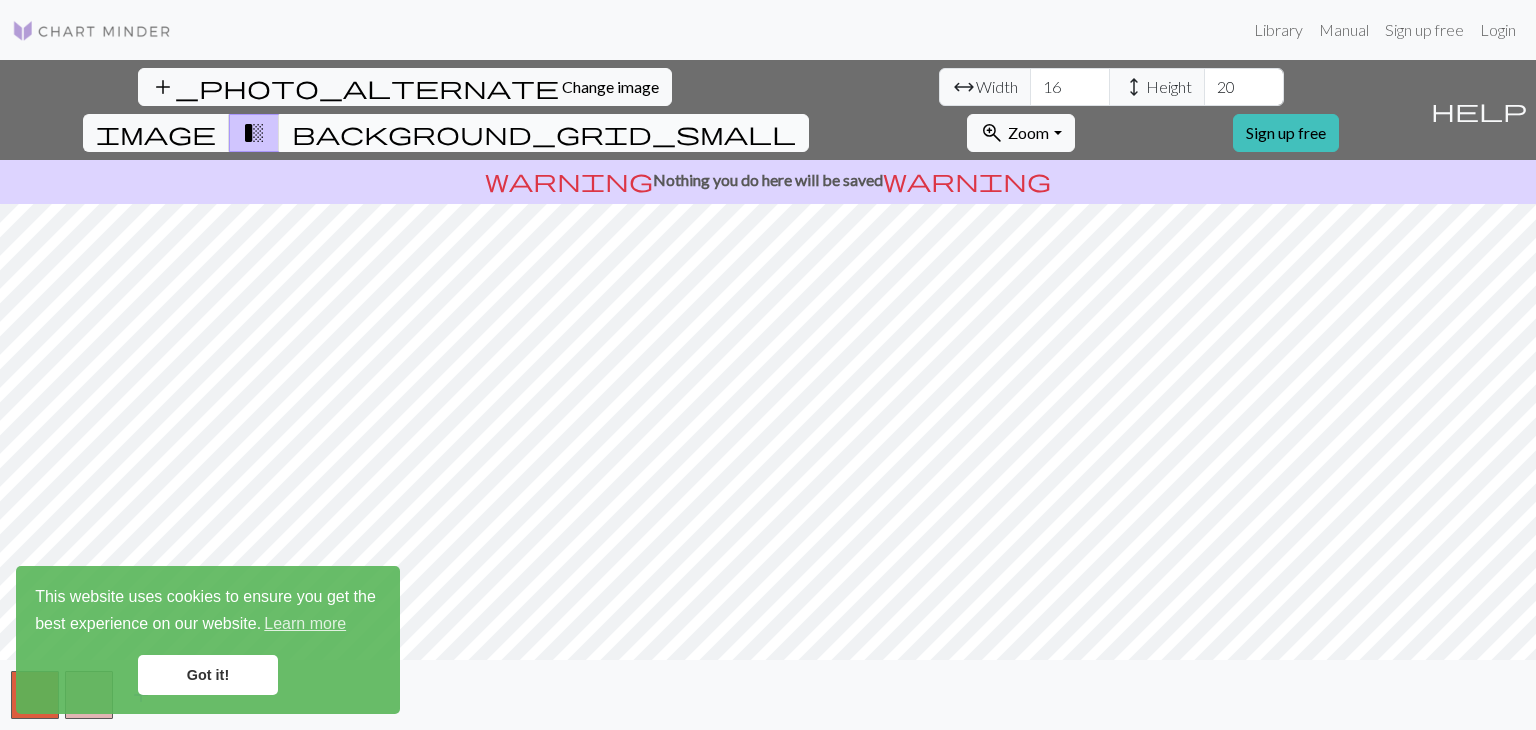 click on "background_grid_small" at bounding box center (544, 133) 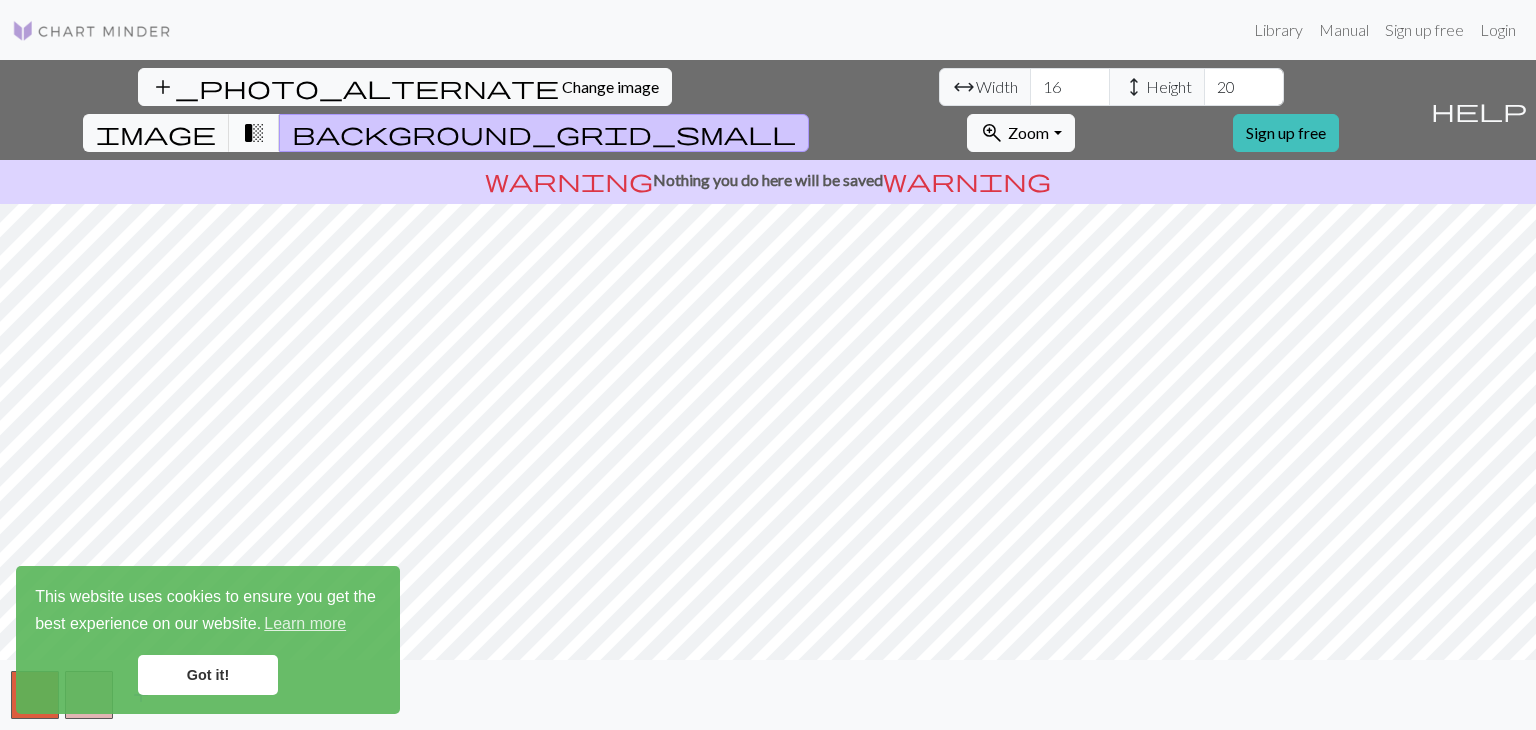 click on "transition_fade" at bounding box center [254, 133] 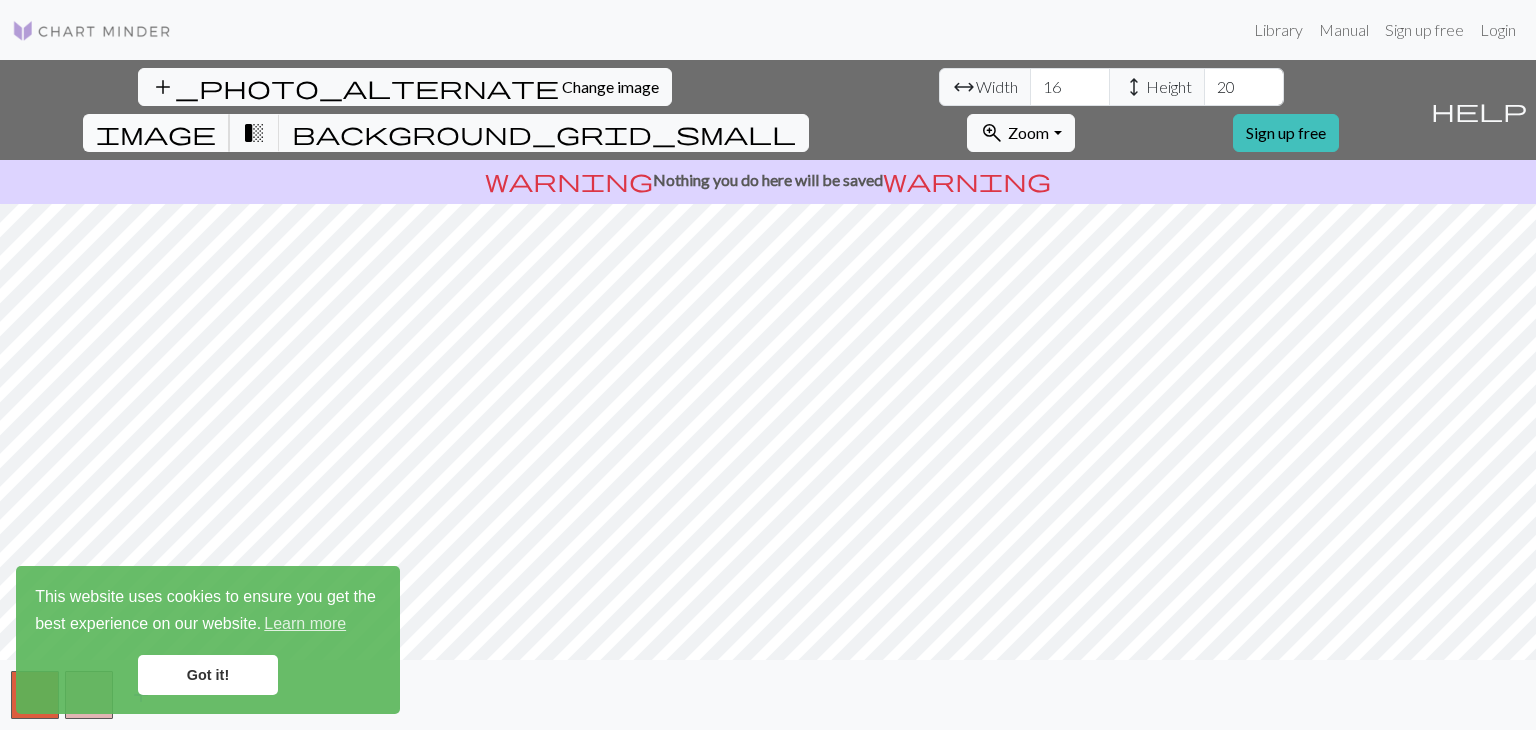 click on "image" at bounding box center (156, 133) 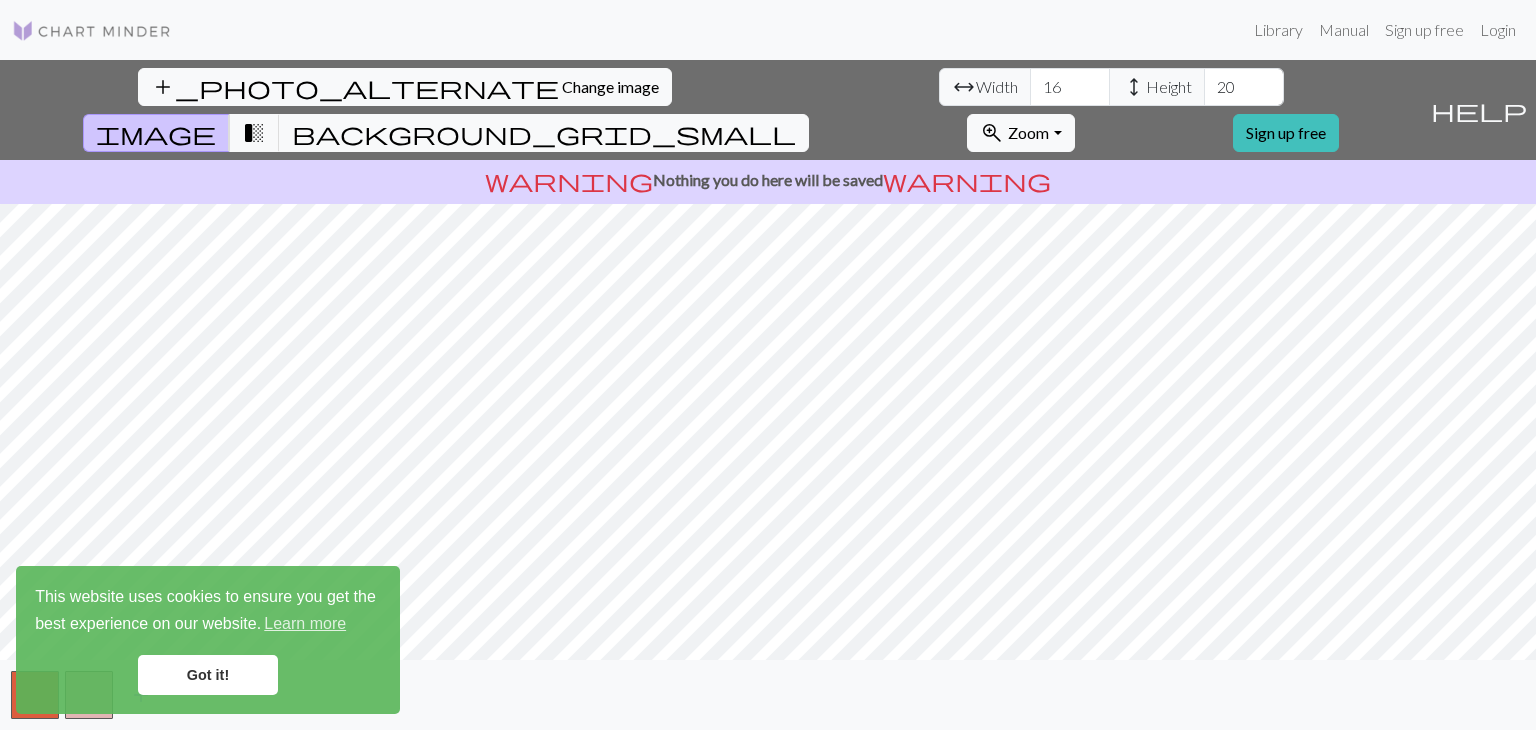 click on "Got it!" at bounding box center (208, 675) 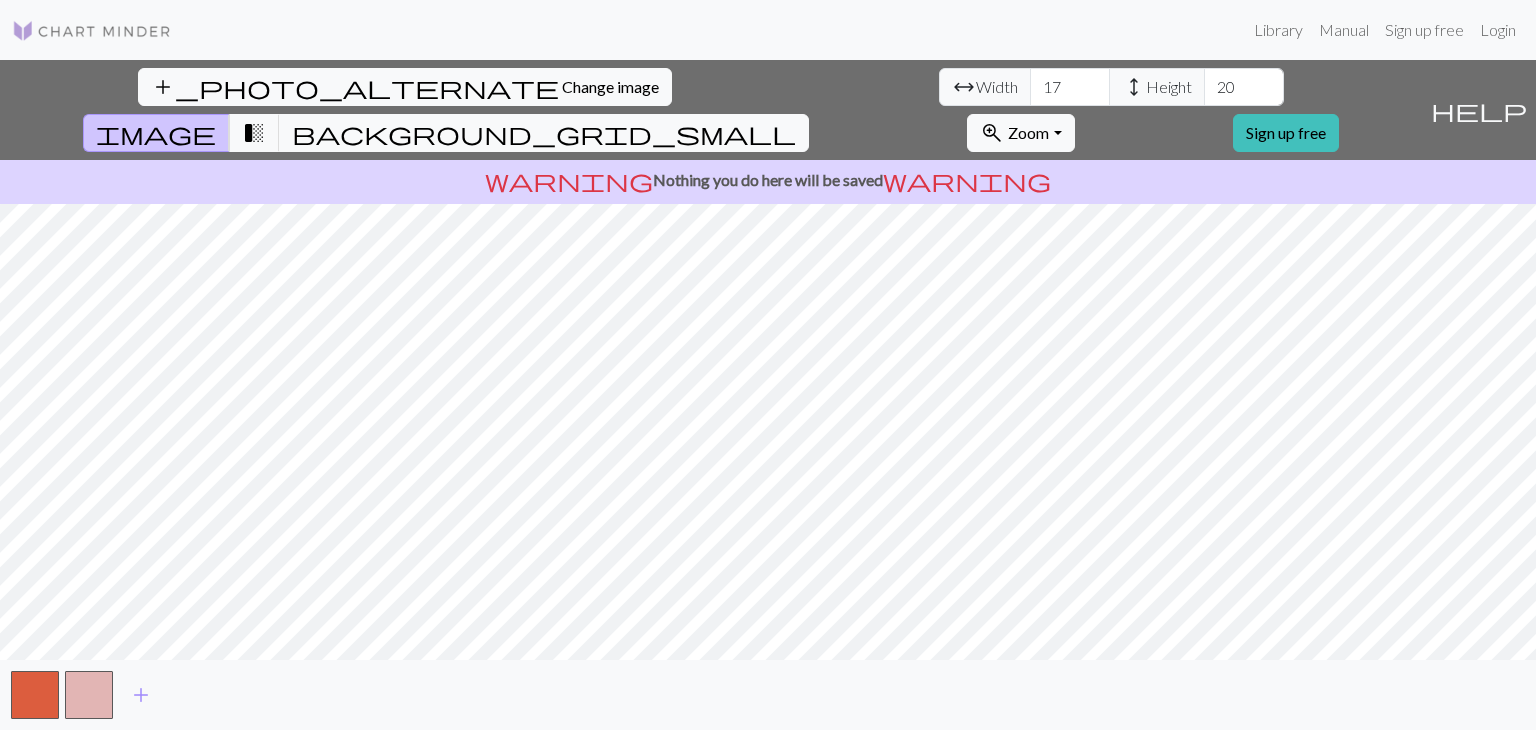 click on "17" at bounding box center (1070, 87) 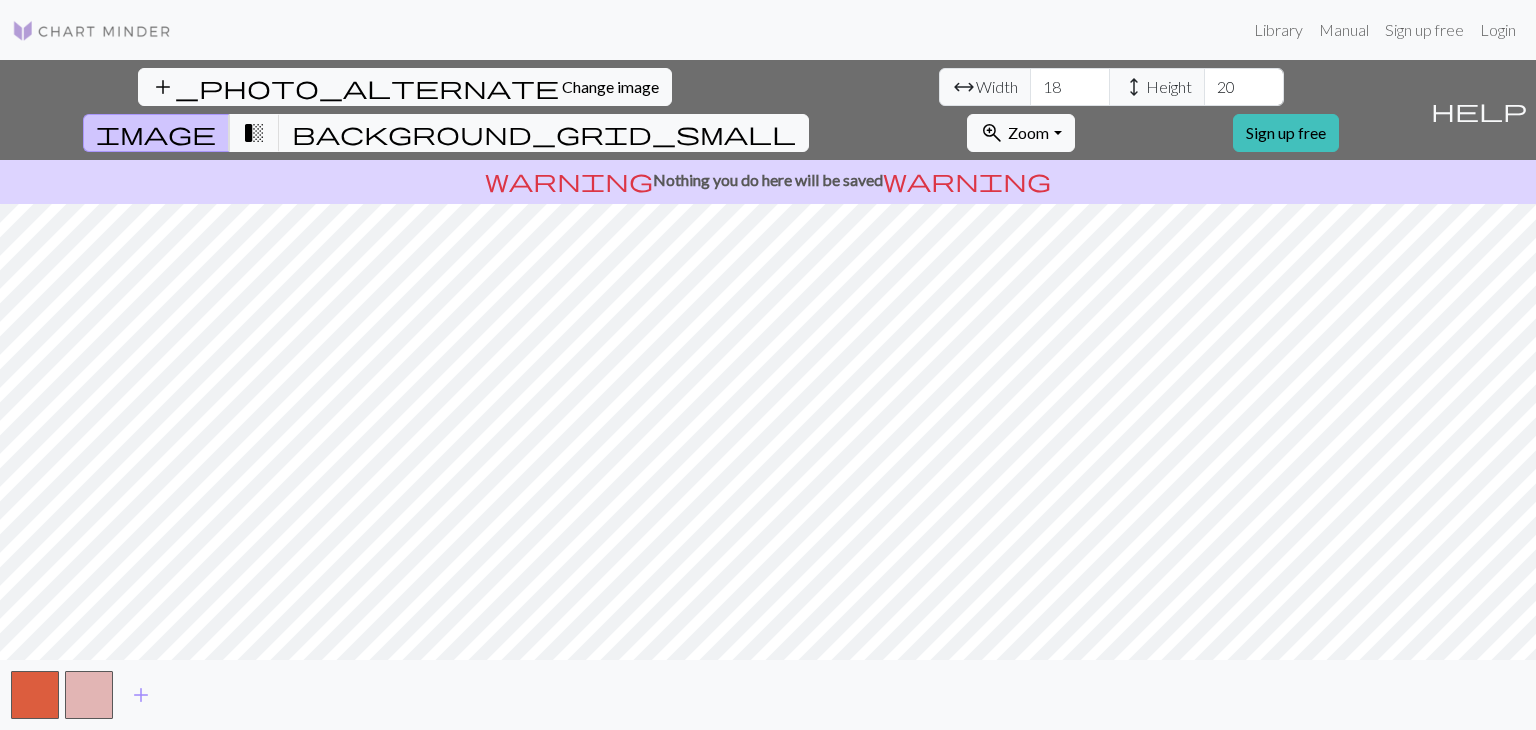 click on "18" at bounding box center (1070, 87) 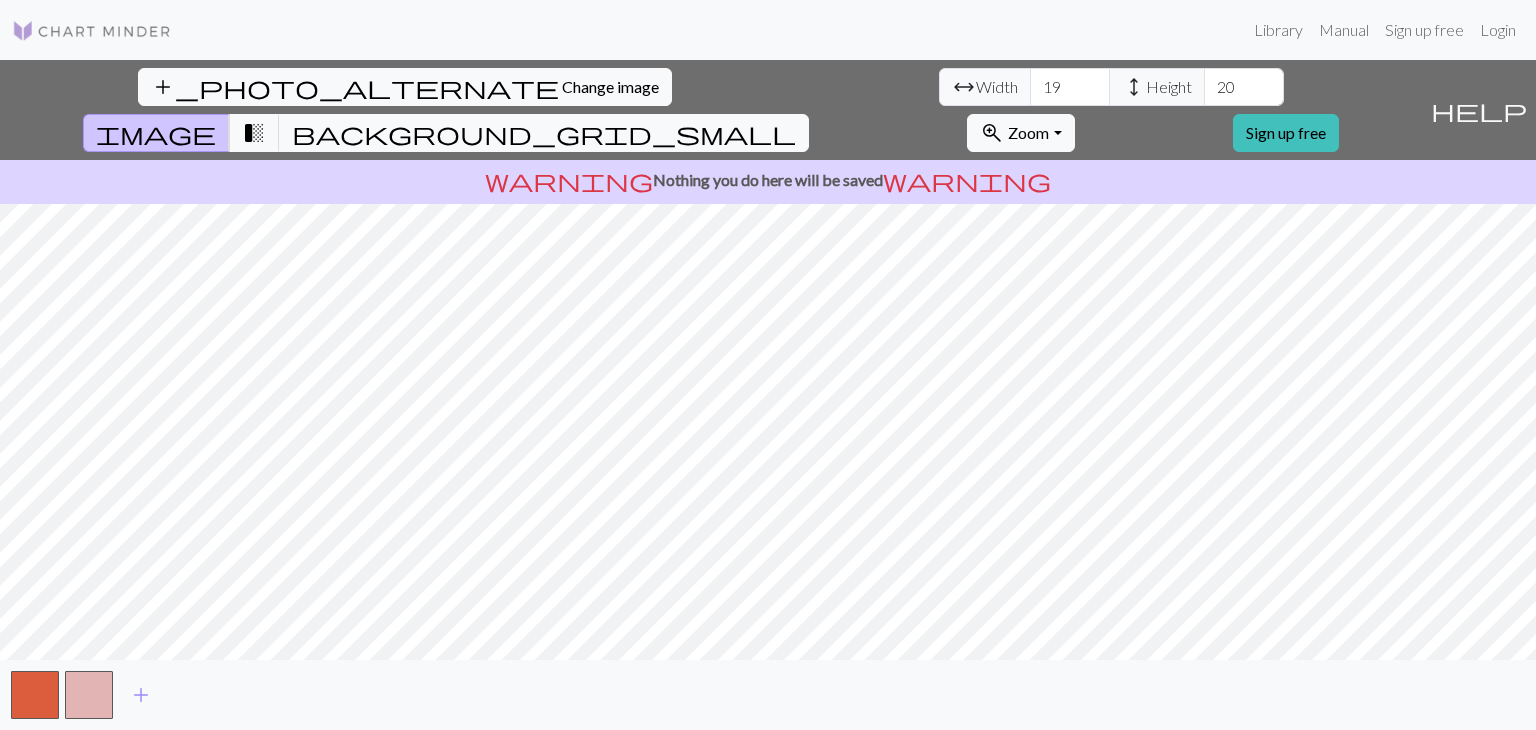 click on "19" at bounding box center [1070, 87] 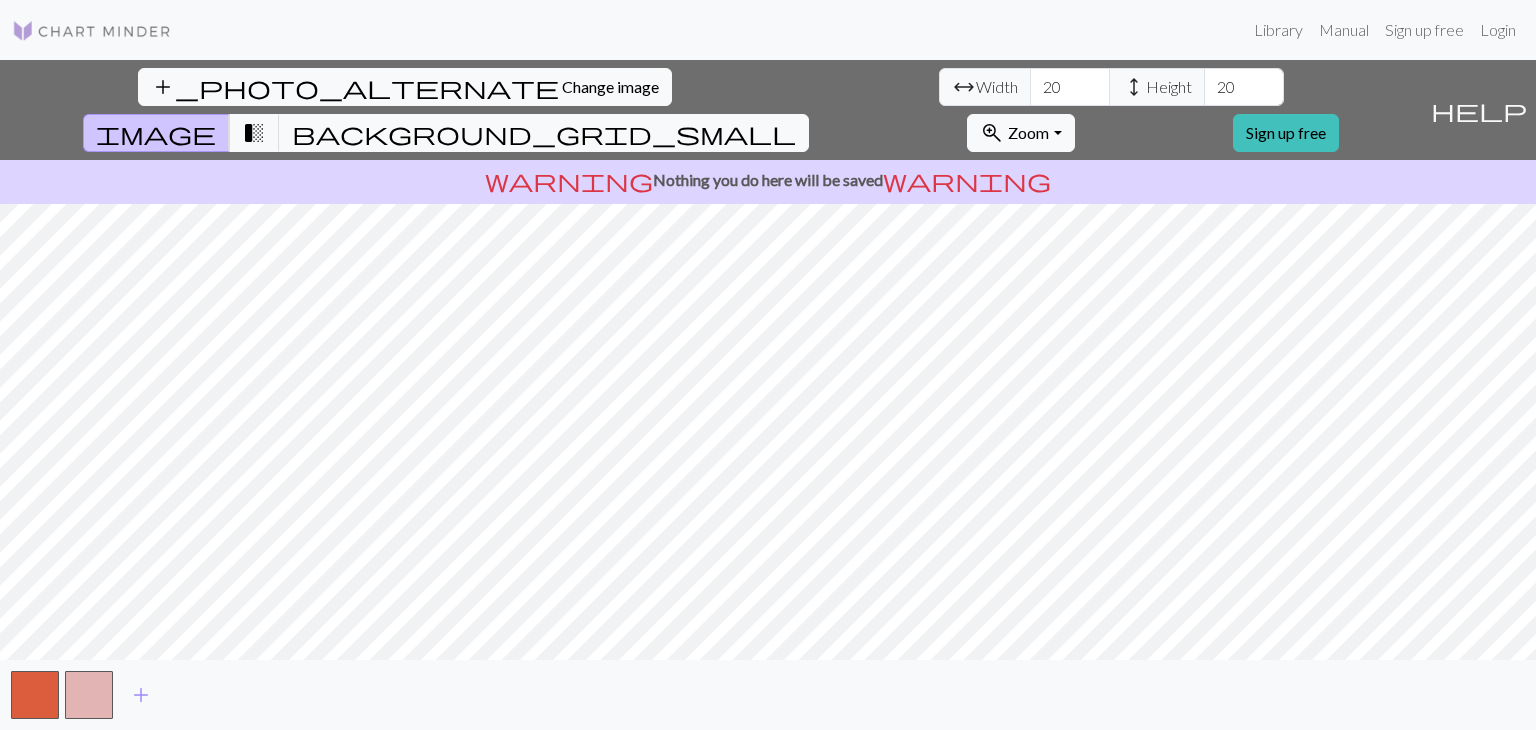 click on "20" at bounding box center [1070, 87] 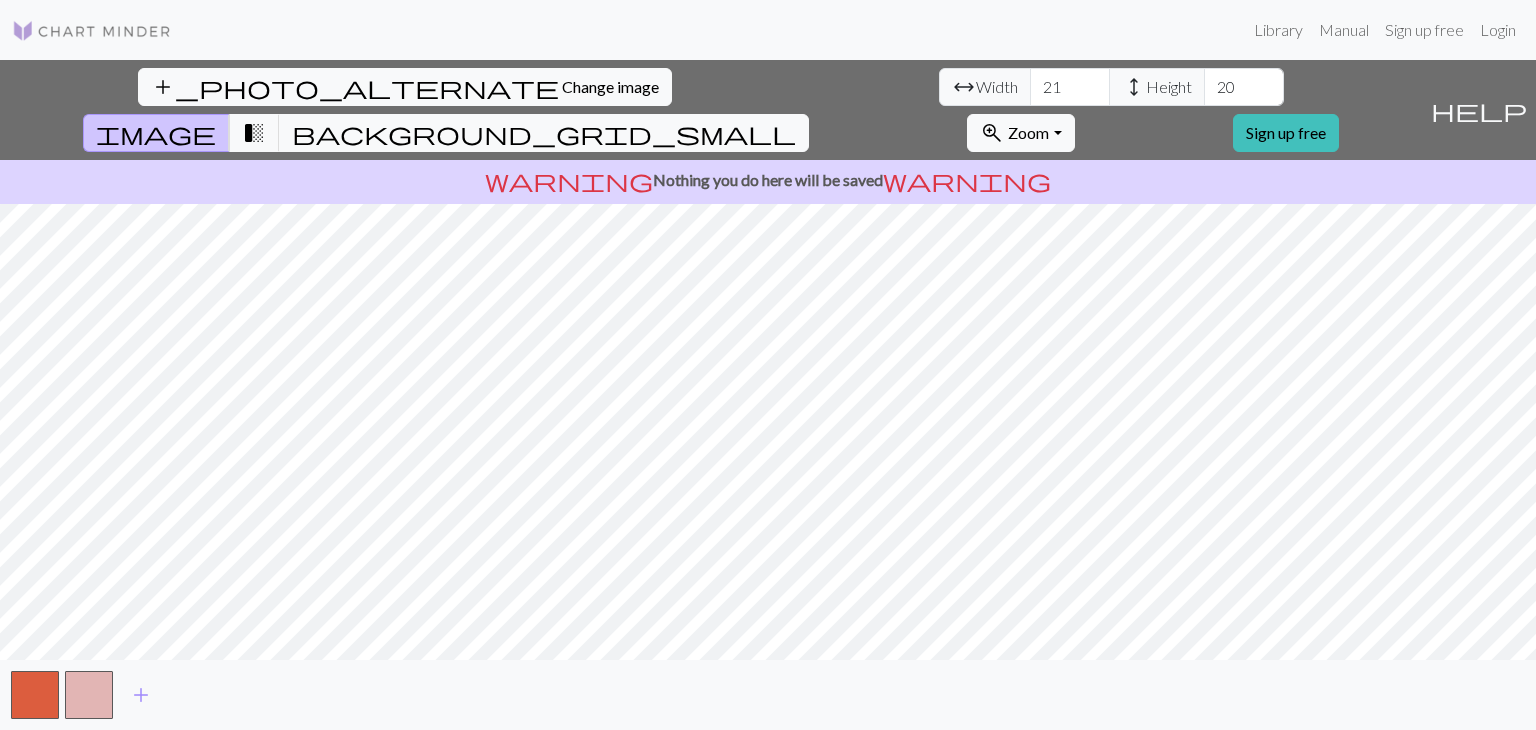 click on "21" at bounding box center [1070, 87] 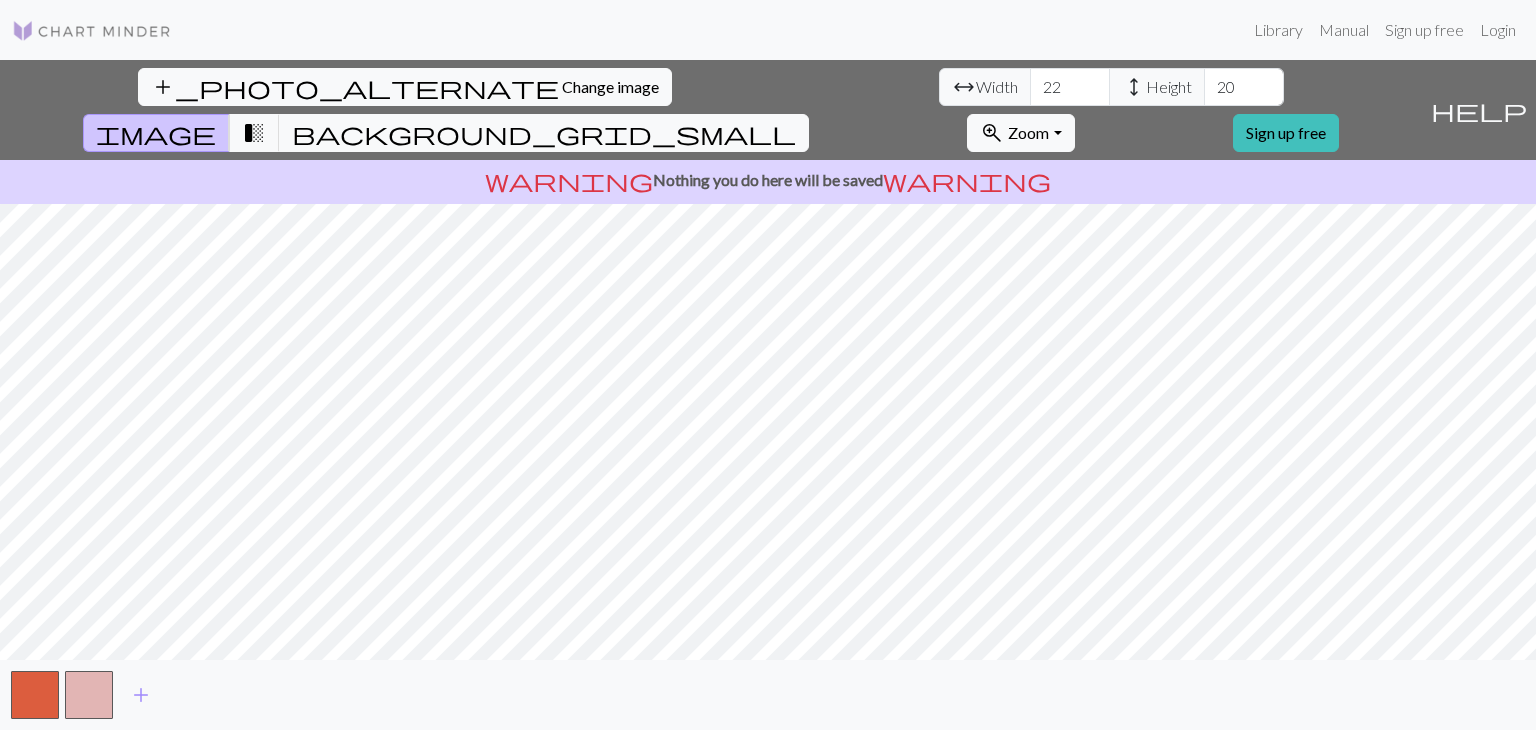 click on "22" at bounding box center (1070, 87) 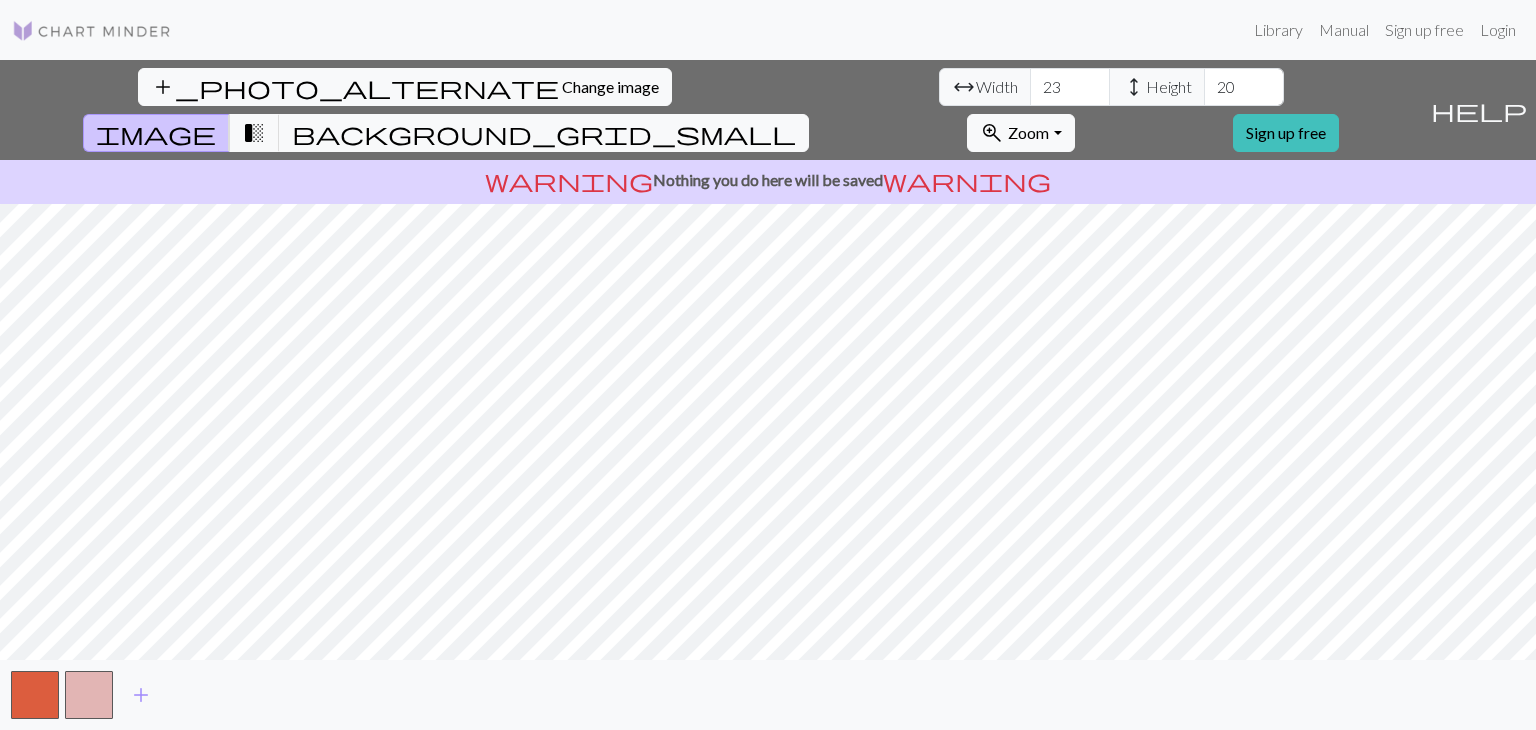 click on "23" at bounding box center (1070, 87) 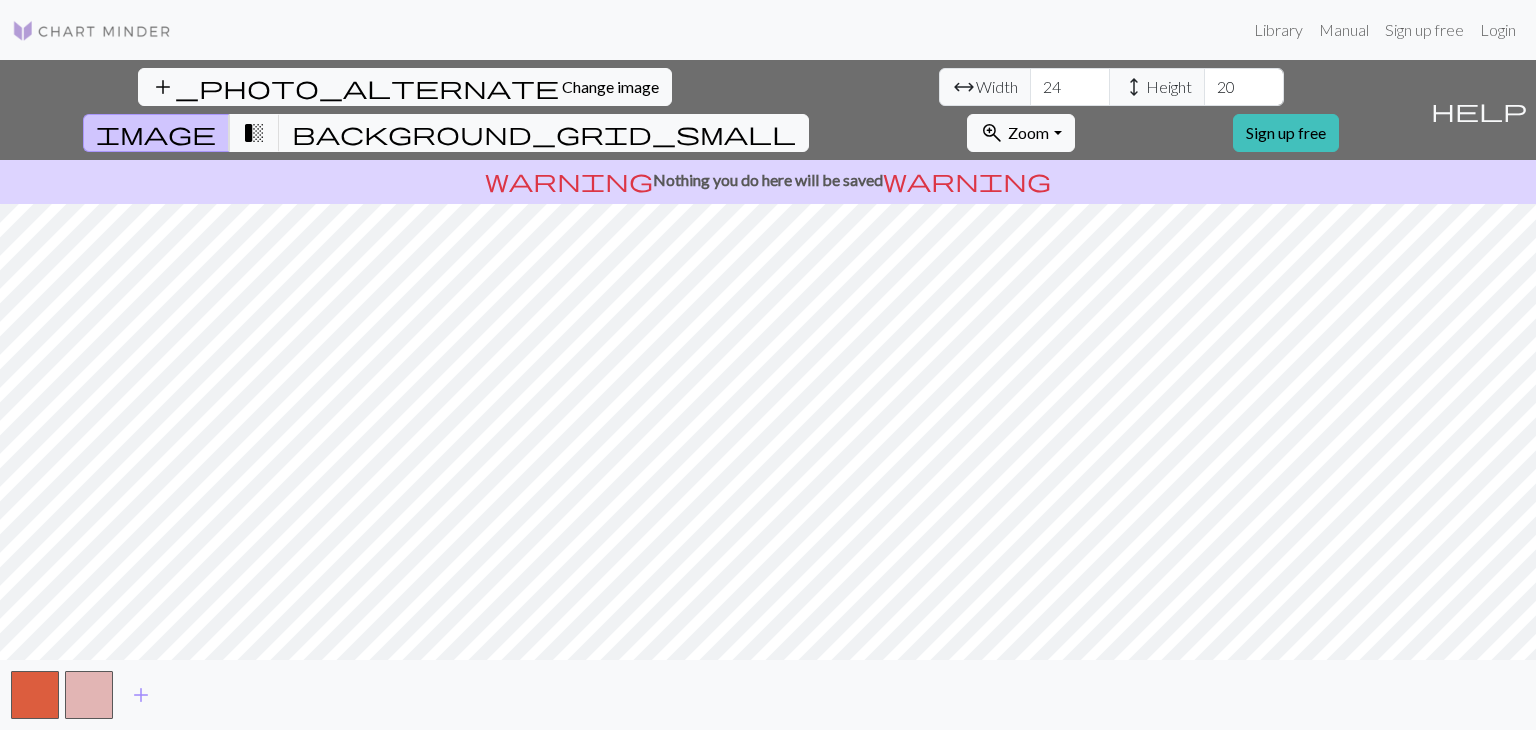 click on "24" at bounding box center (1070, 87) 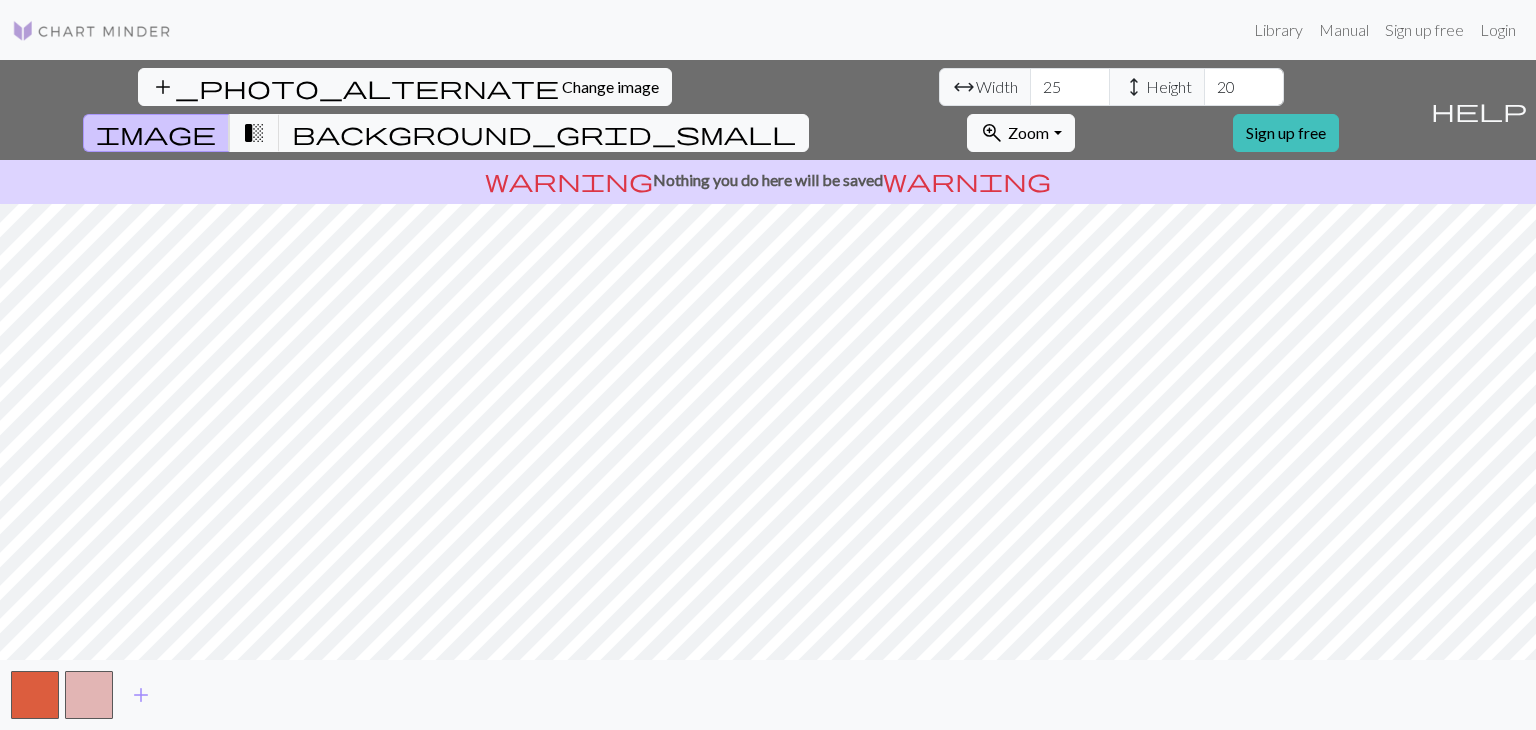 click on "25" at bounding box center [1070, 87] 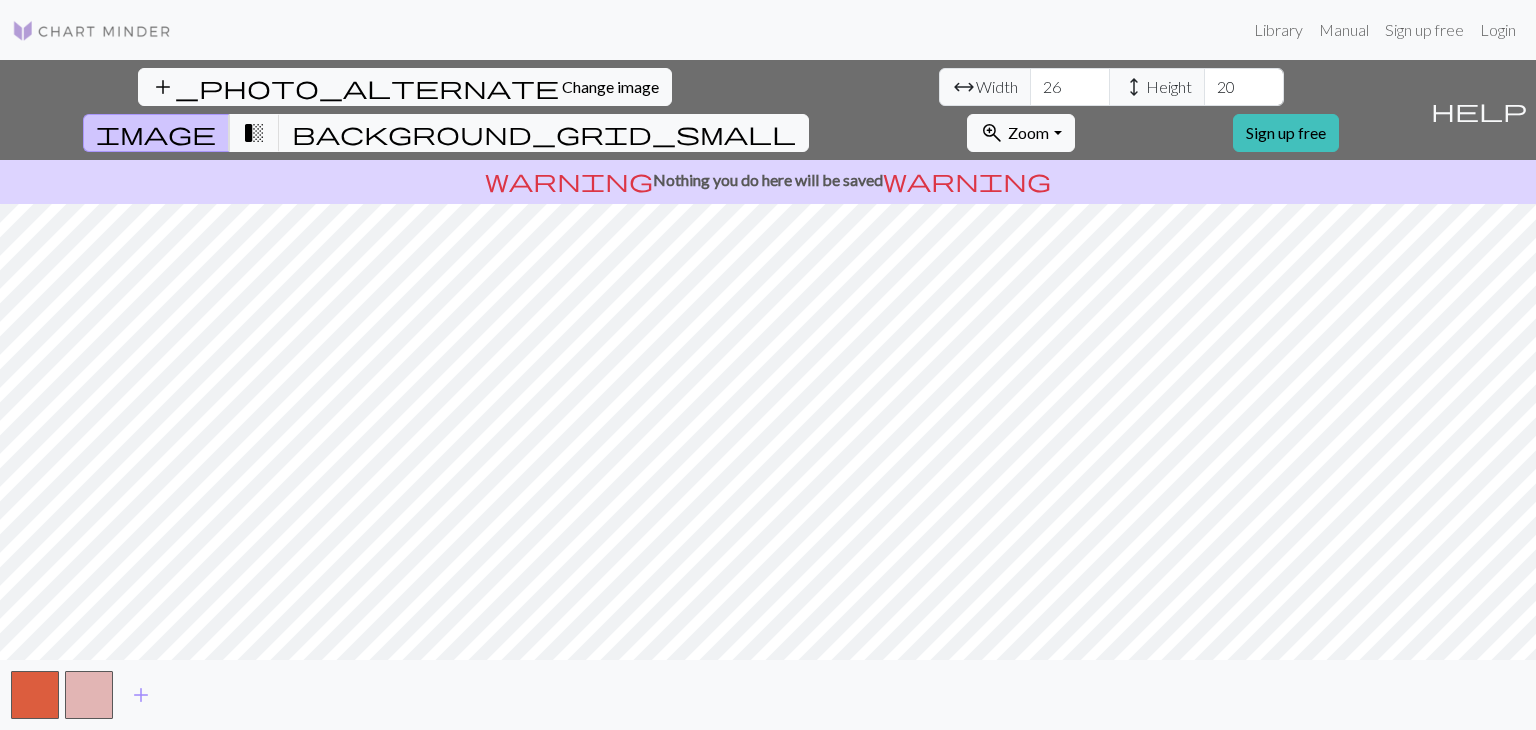 click on "26" at bounding box center (1070, 87) 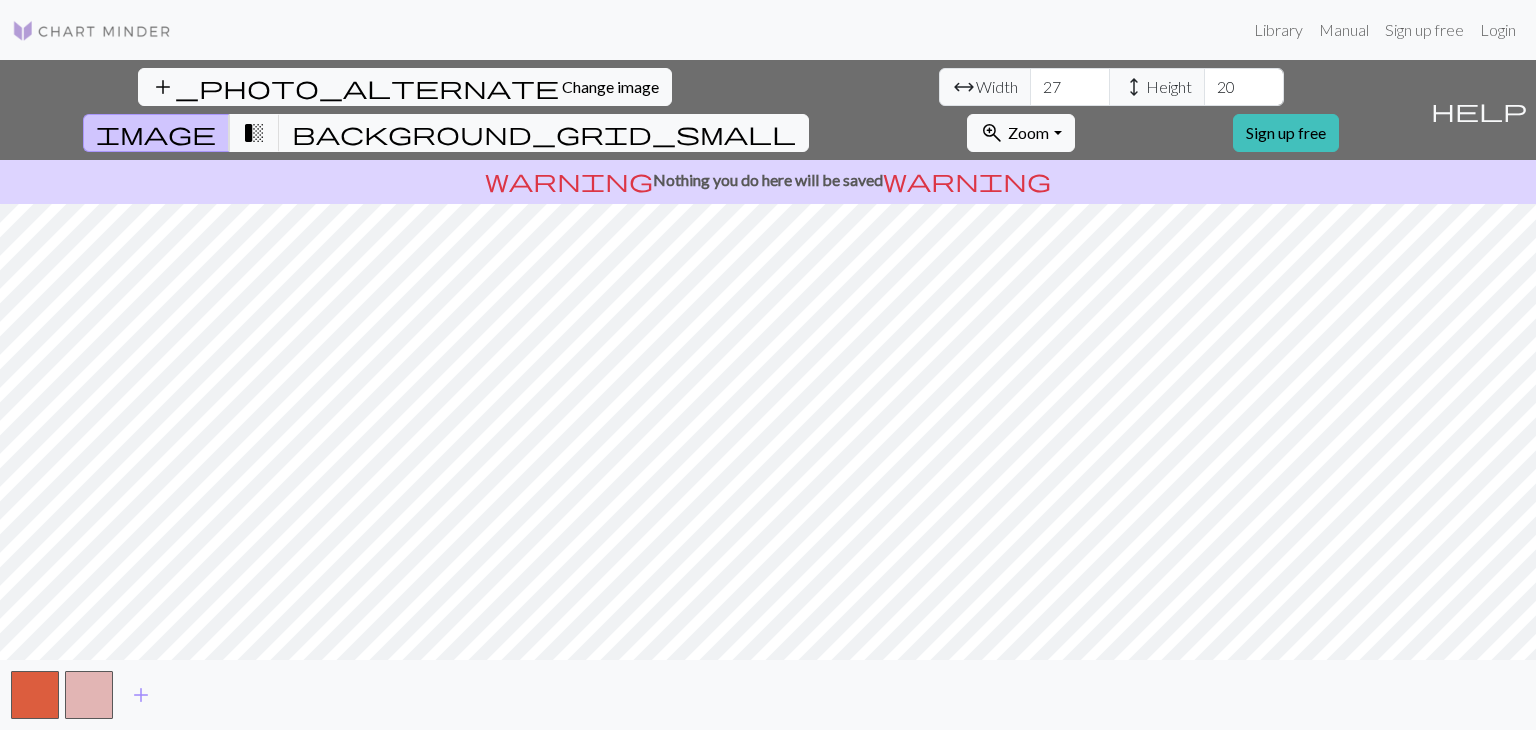 click on "27" at bounding box center [1070, 87] 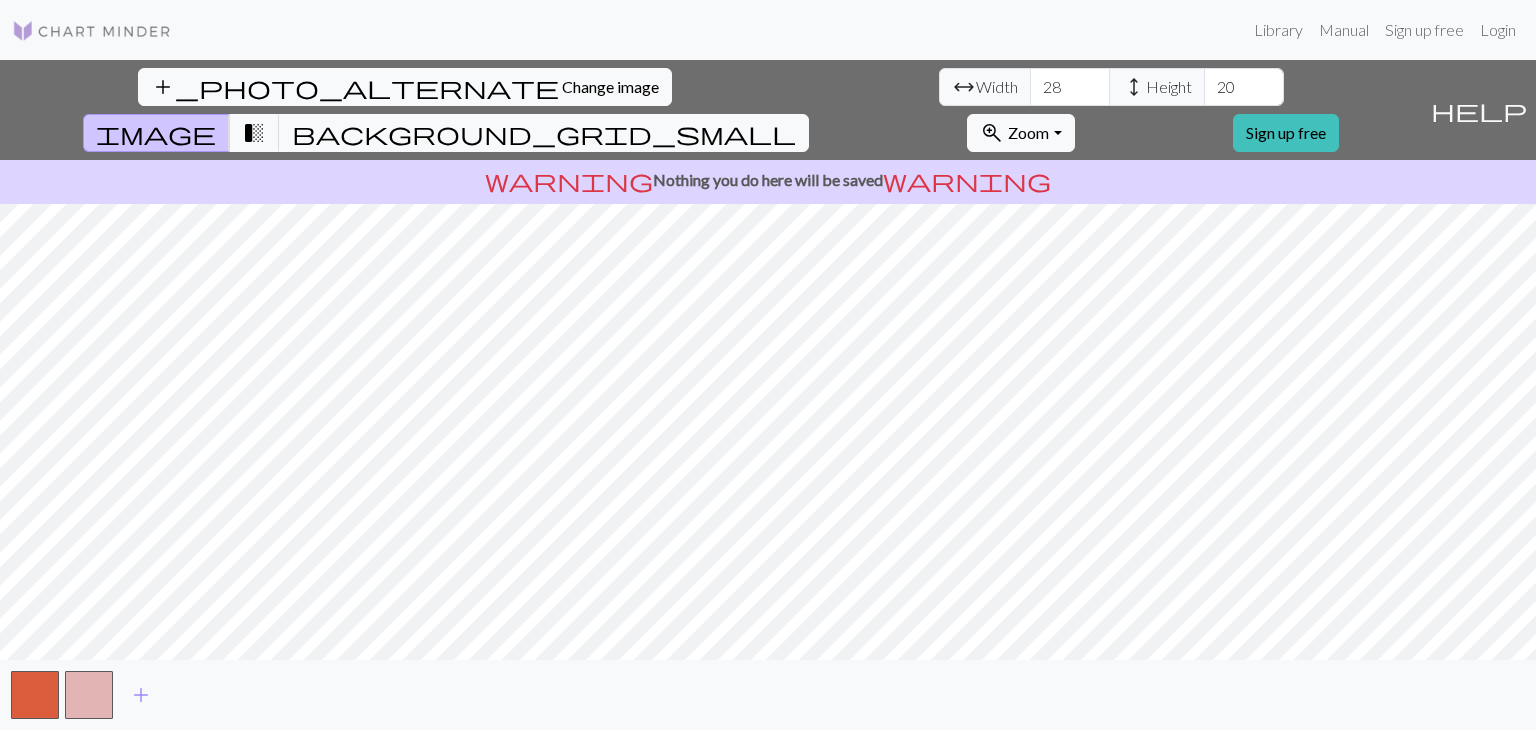 type on "28" 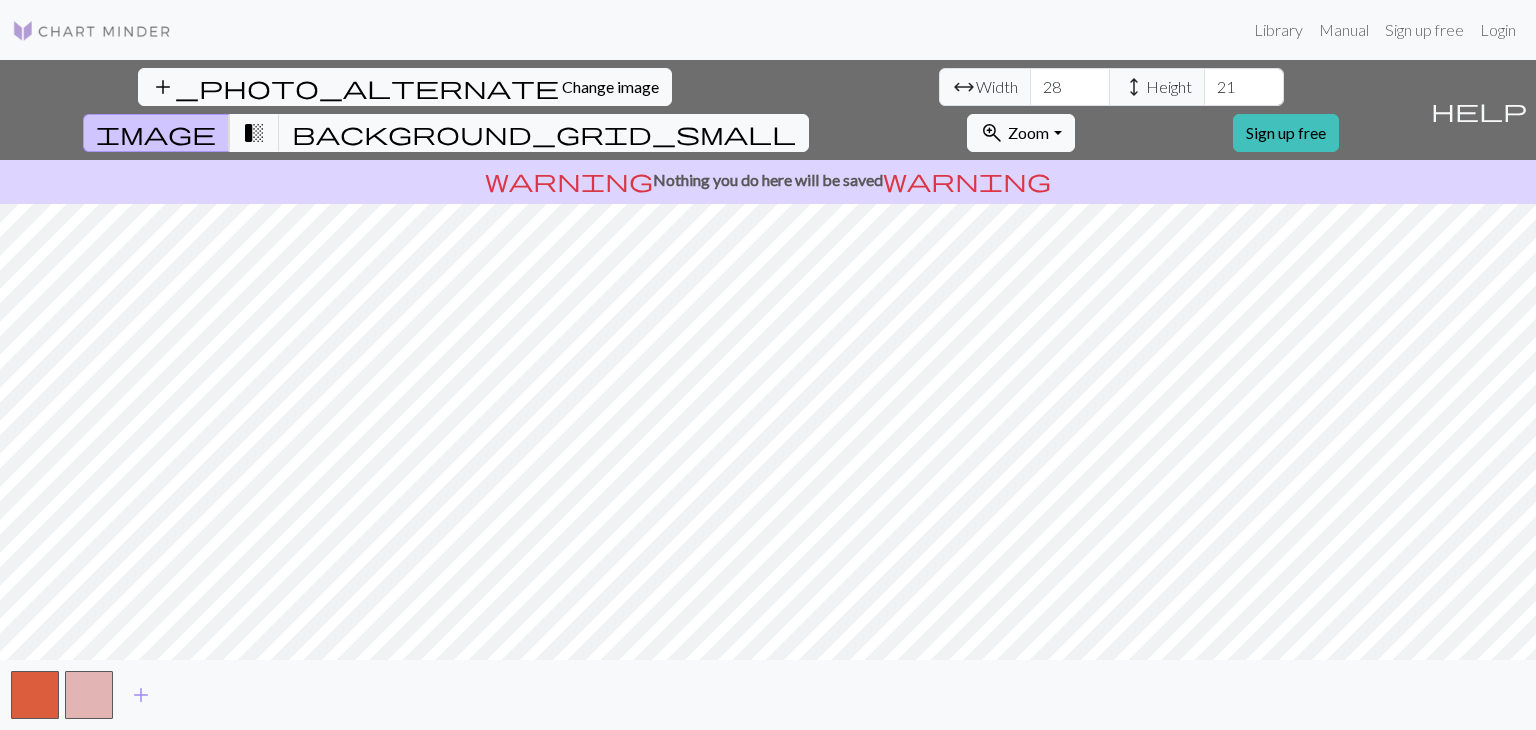 click on "21" at bounding box center [1244, 87] 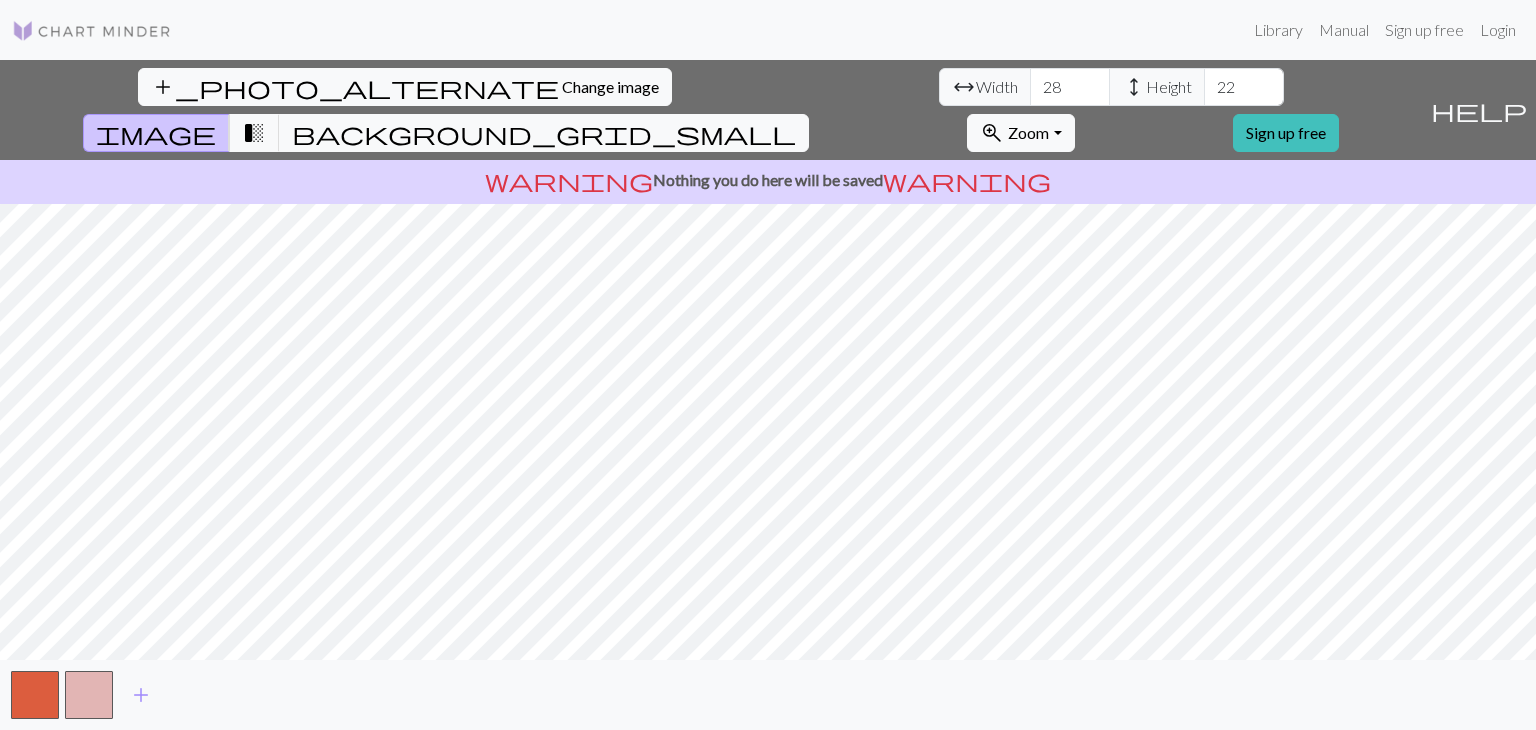click on "22" at bounding box center [1244, 87] 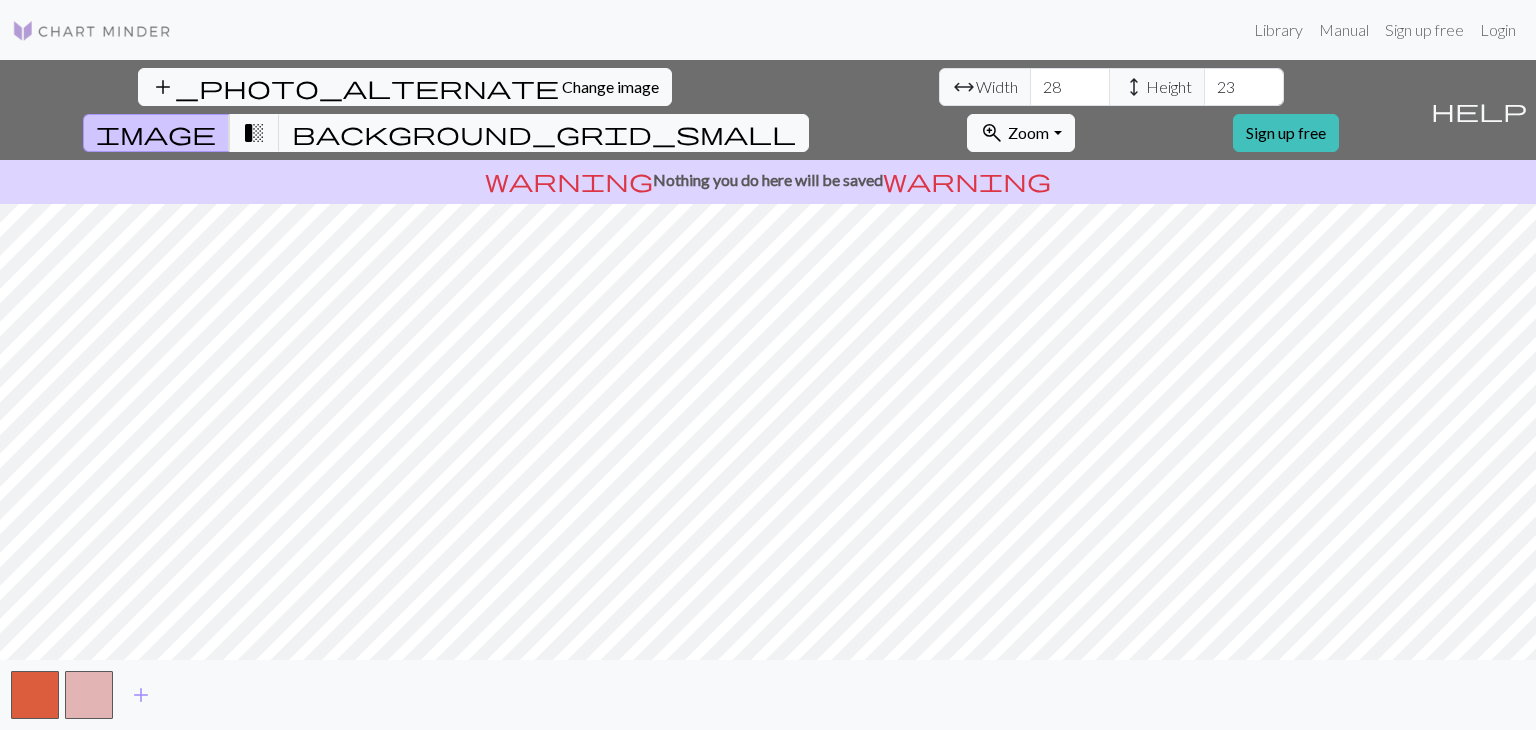 click on "23" at bounding box center (1244, 87) 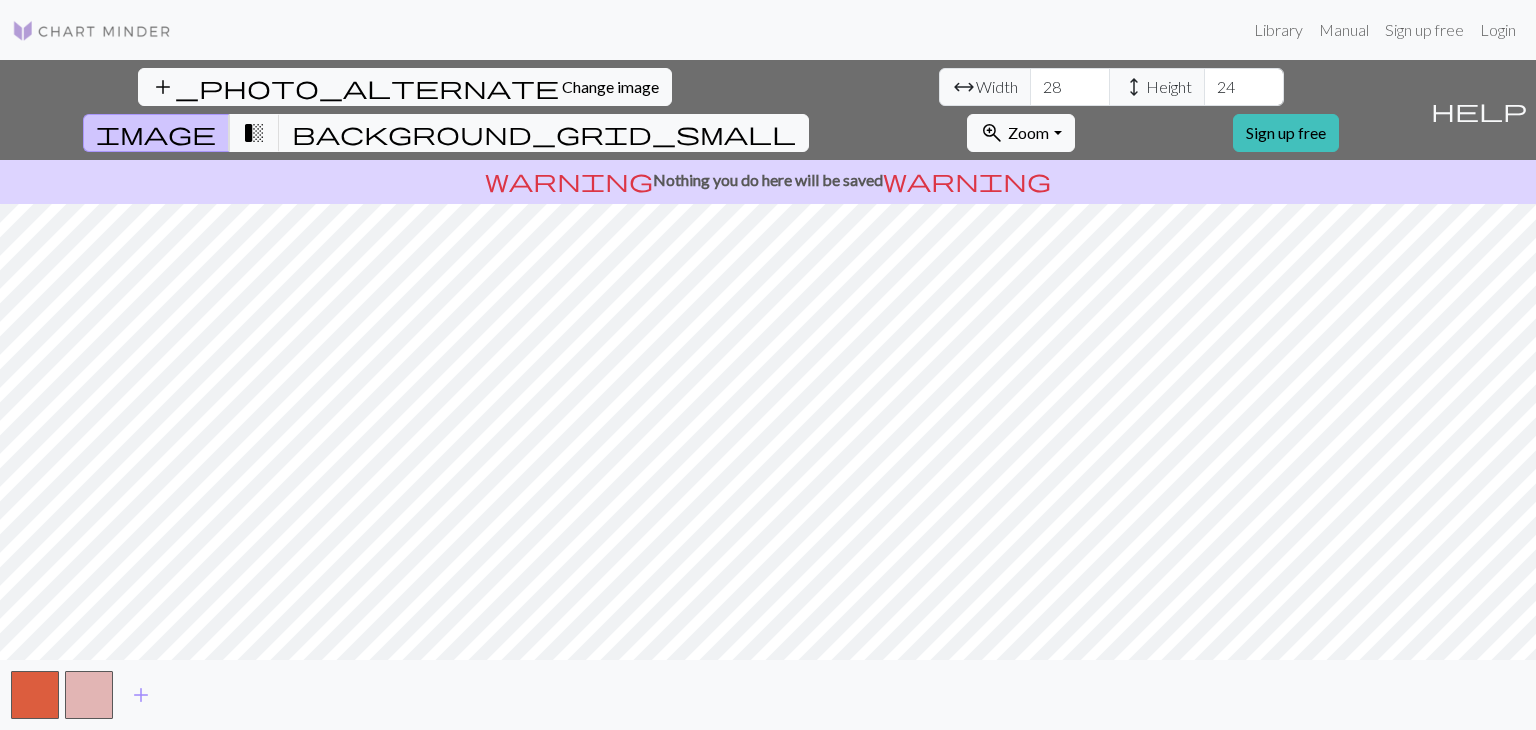 click on "24" at bounding box center (1244, 87) 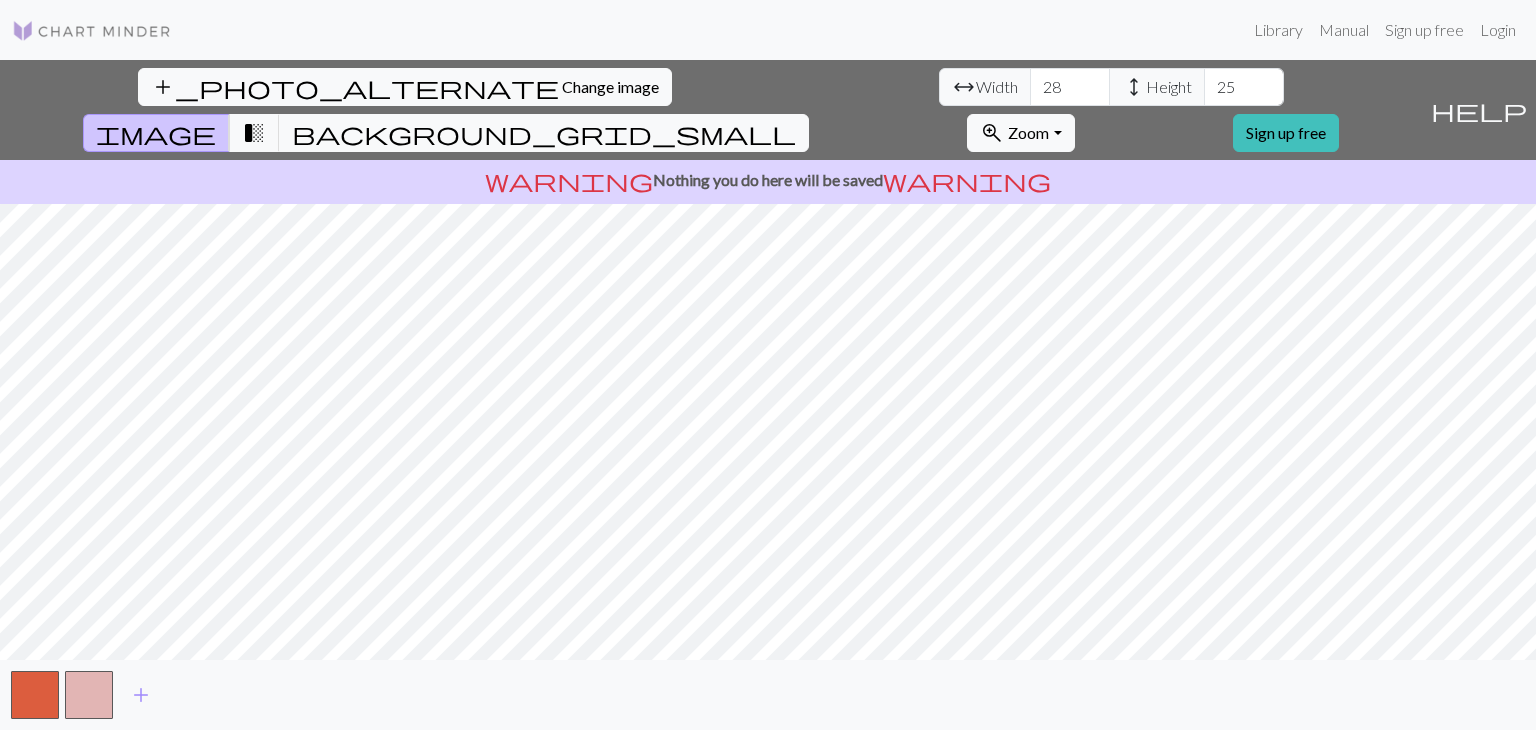 click on "25" at bounding box center [1244, 87] 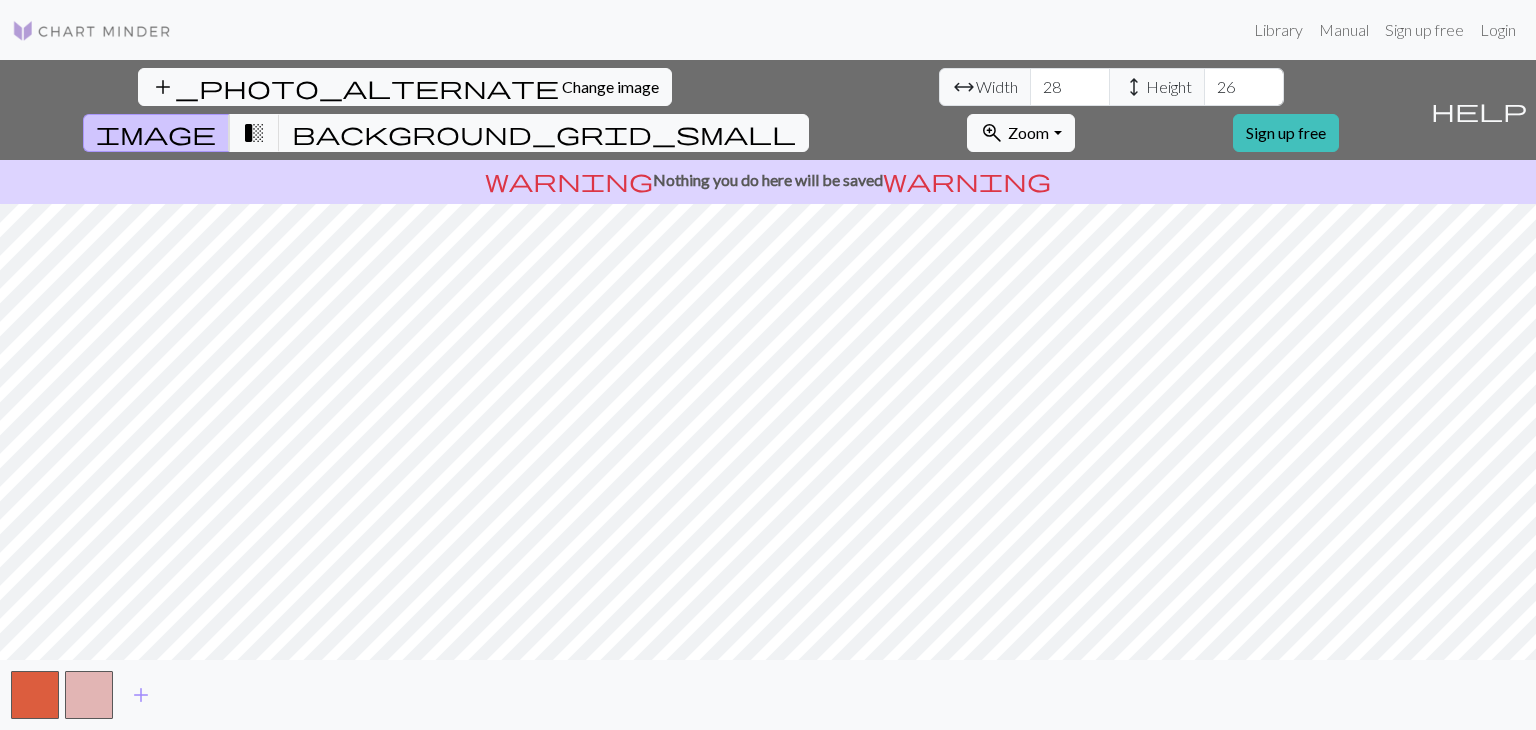 click on "26" at bounding box center (1244, 87) 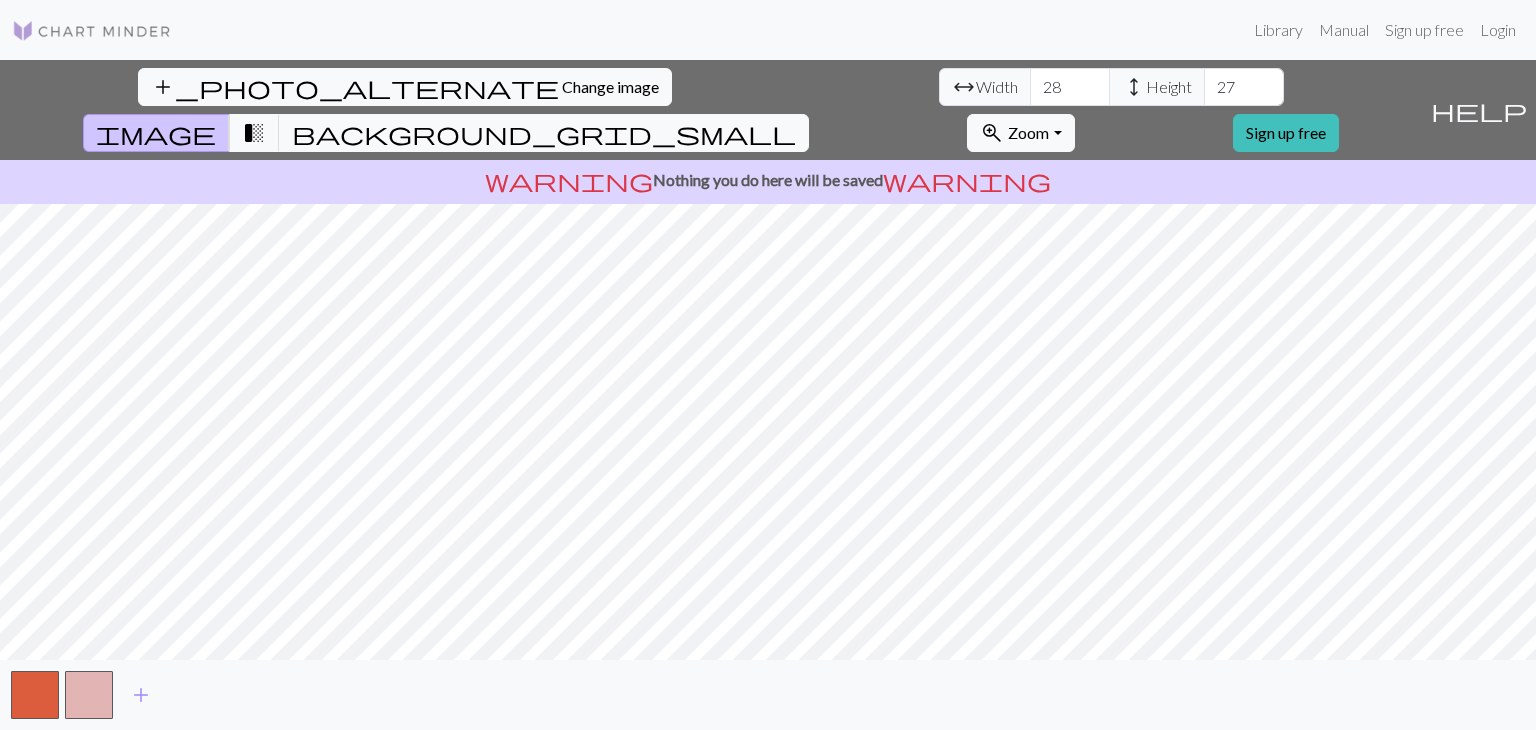 click on "27" at bounding box center [1244, 87] 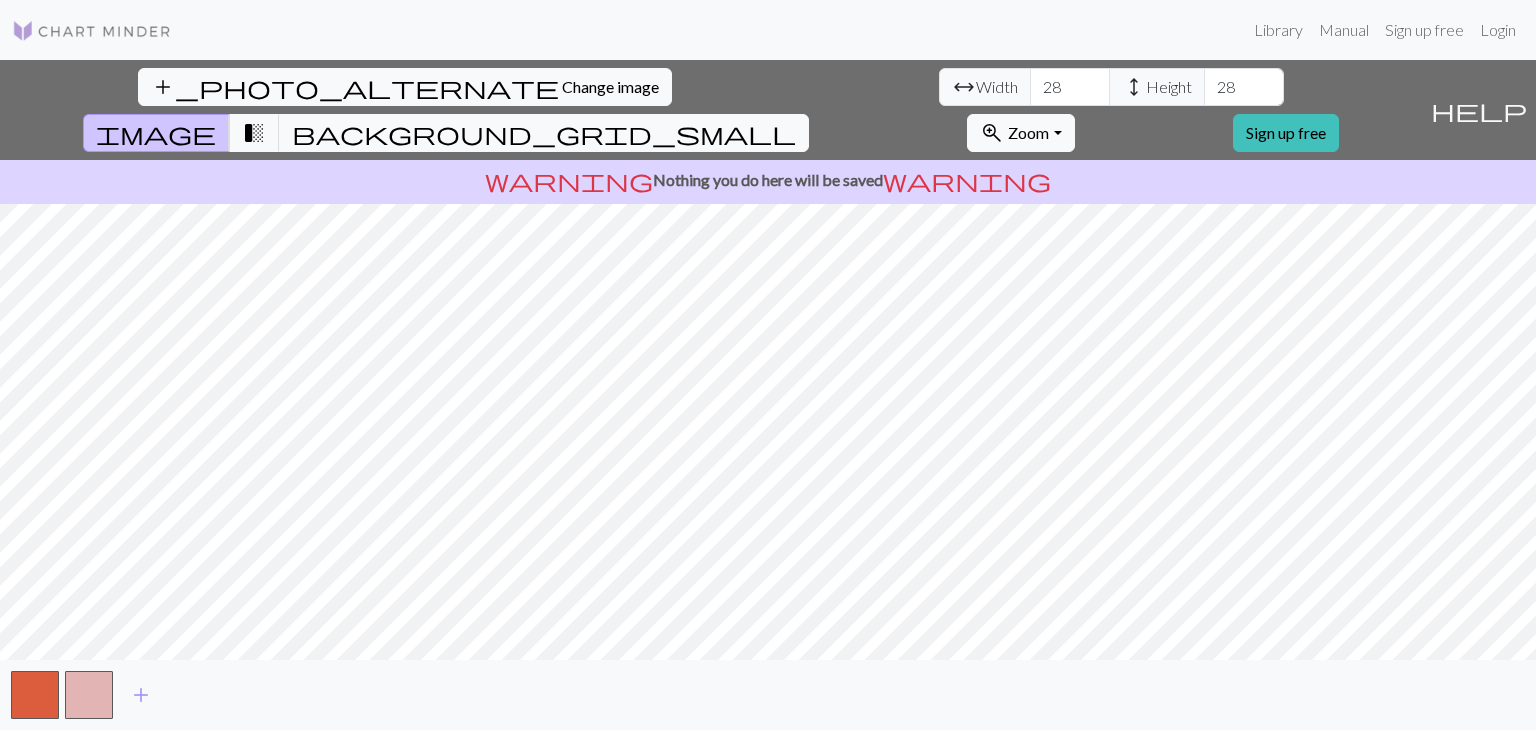 click on "28" at bounding box center (1244, 87) 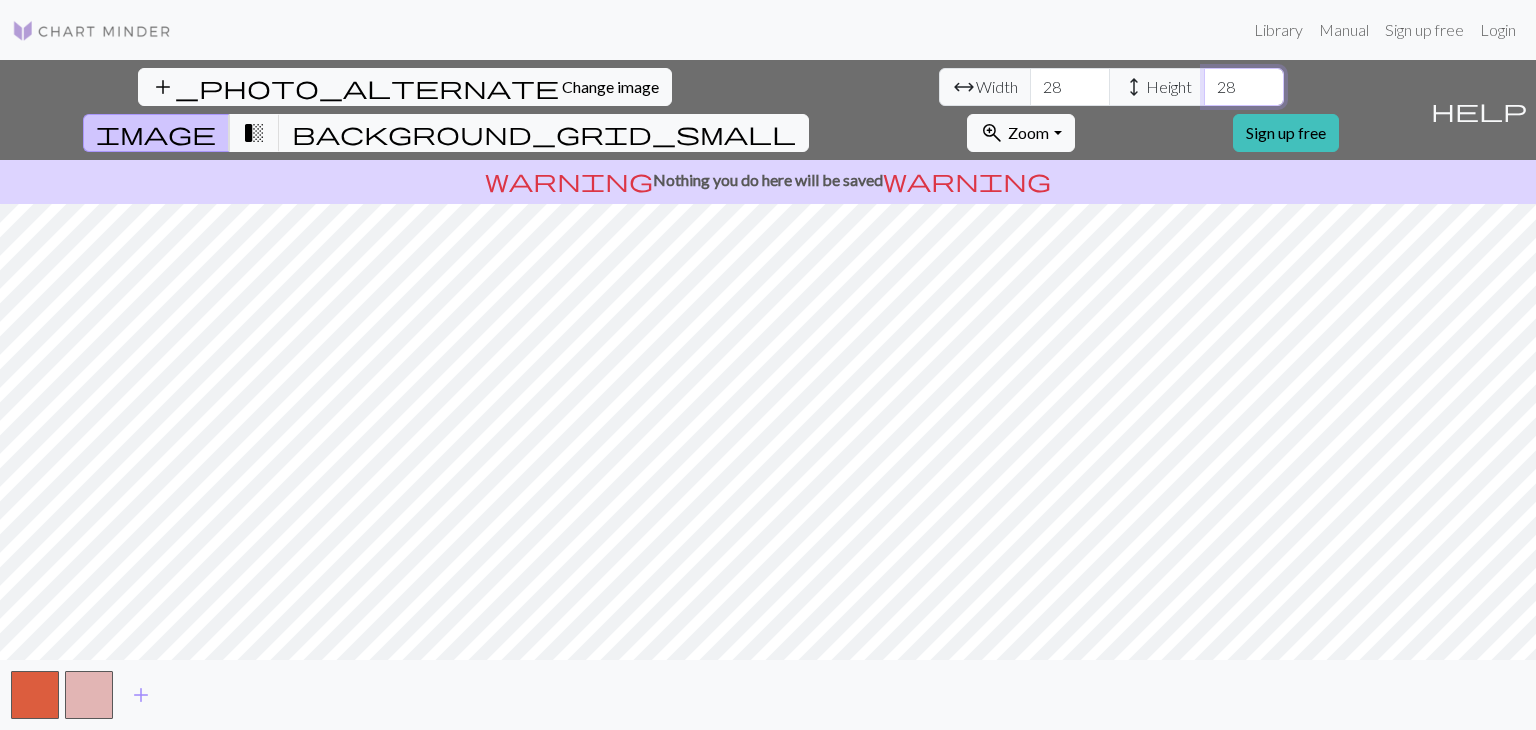 click on "28" at bounding box center [1244, 87] 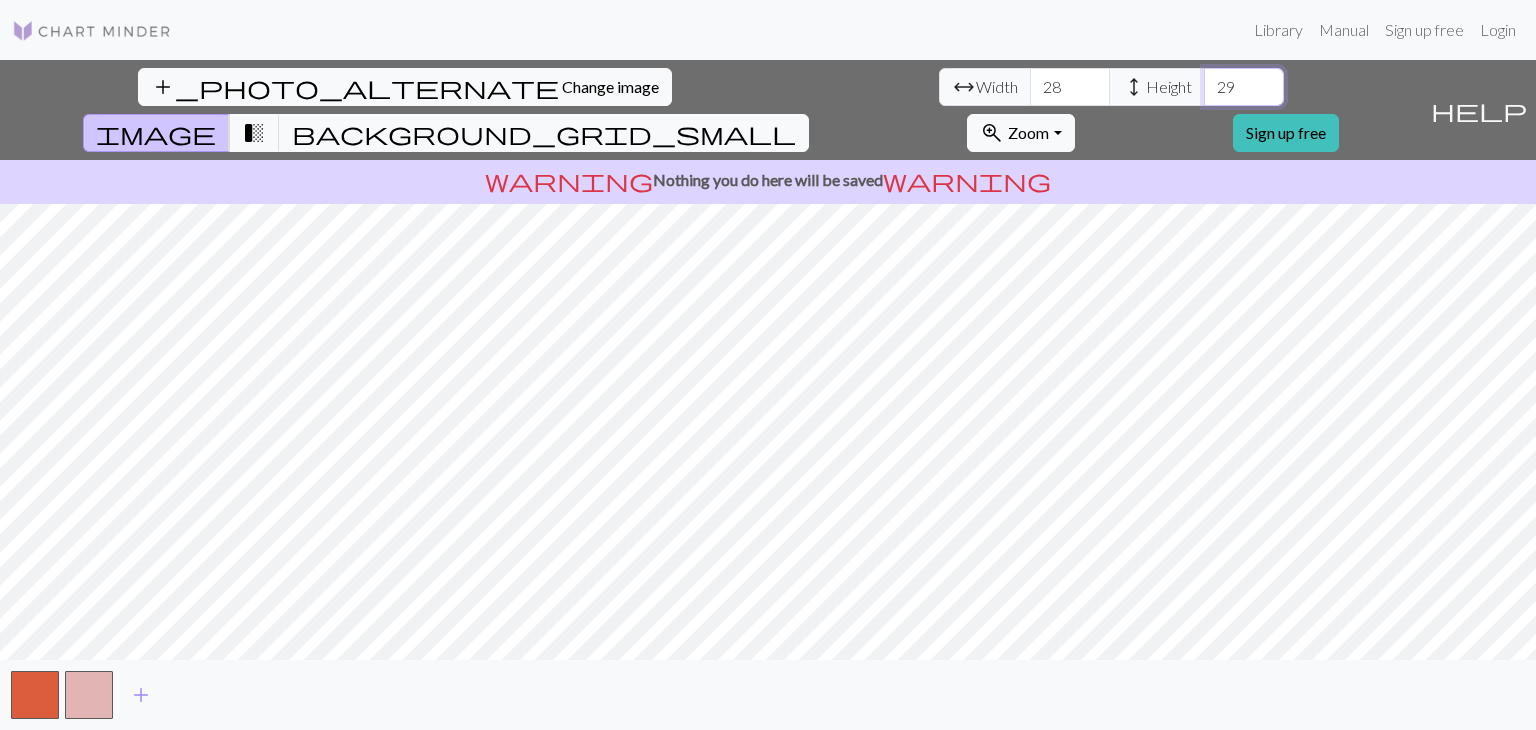 click on "29" at bounding box center (1244, 87) 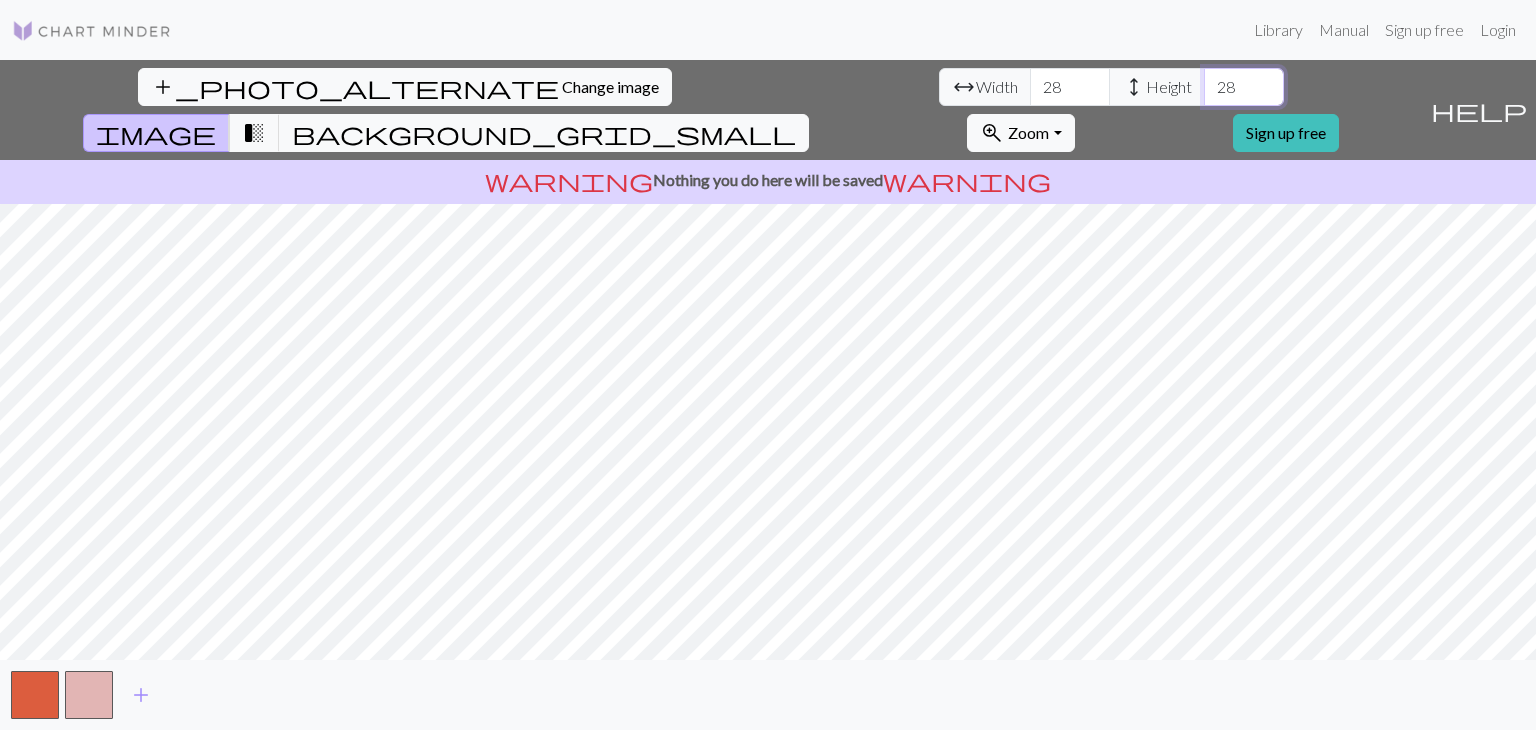 type on "28" 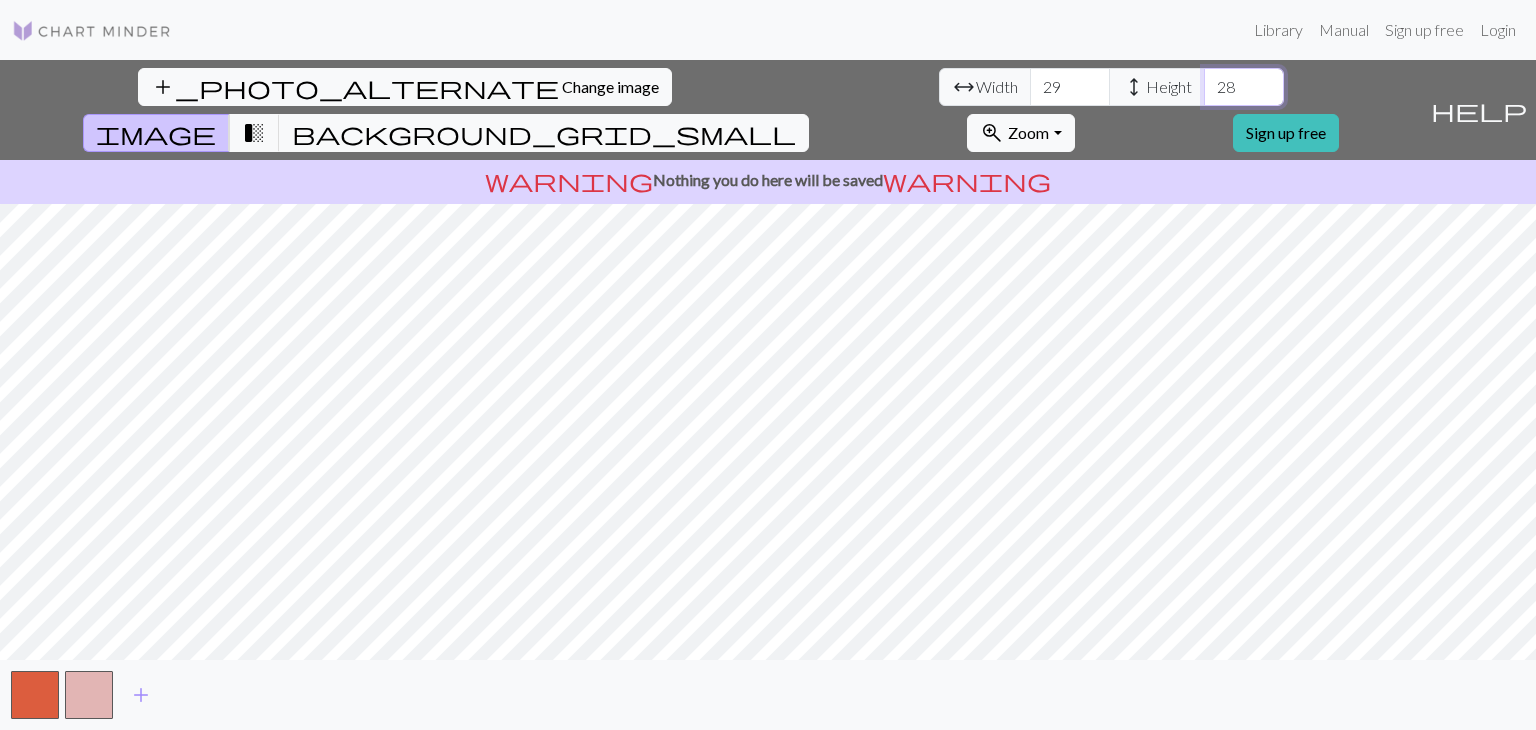 click on "29" at bounding box center (1070, 87) 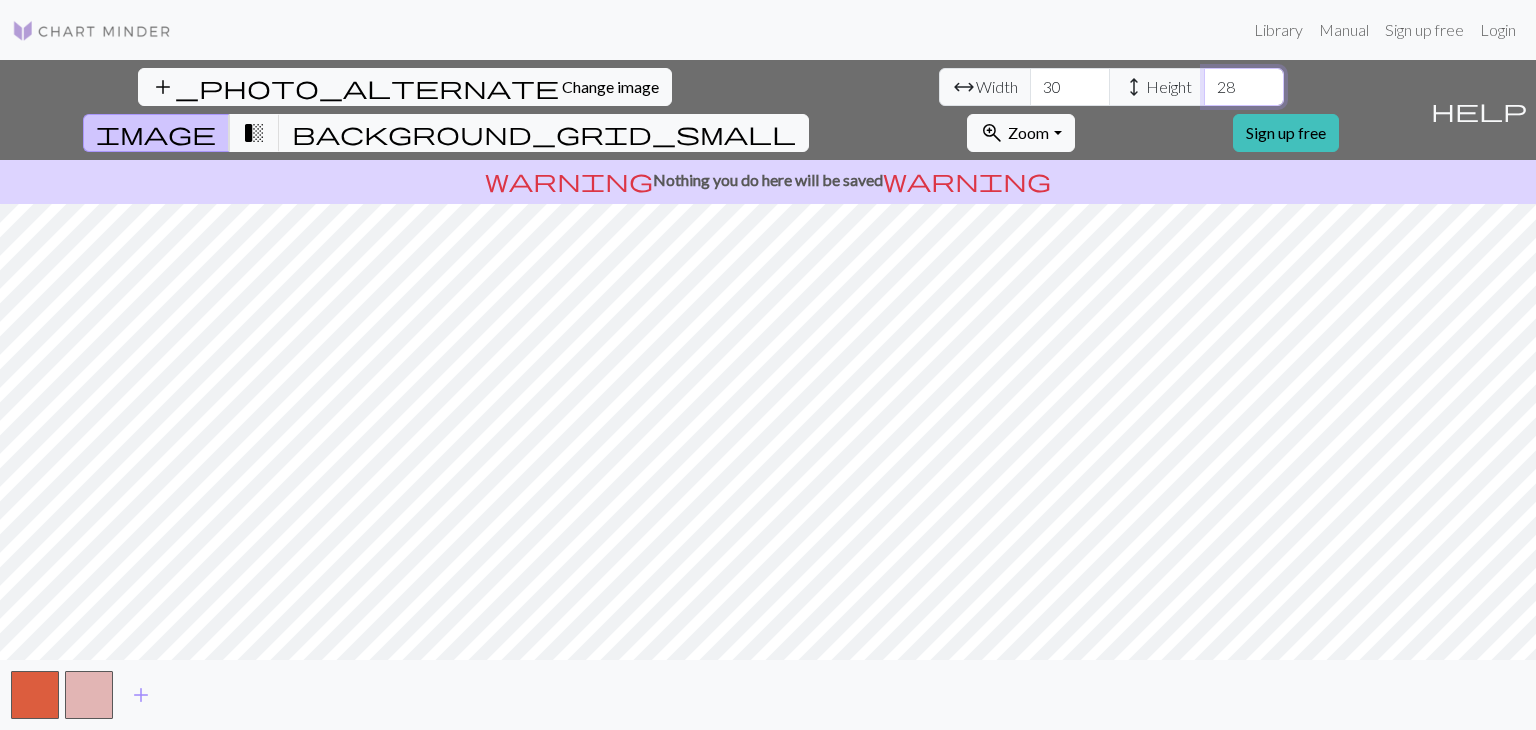 type on "30" 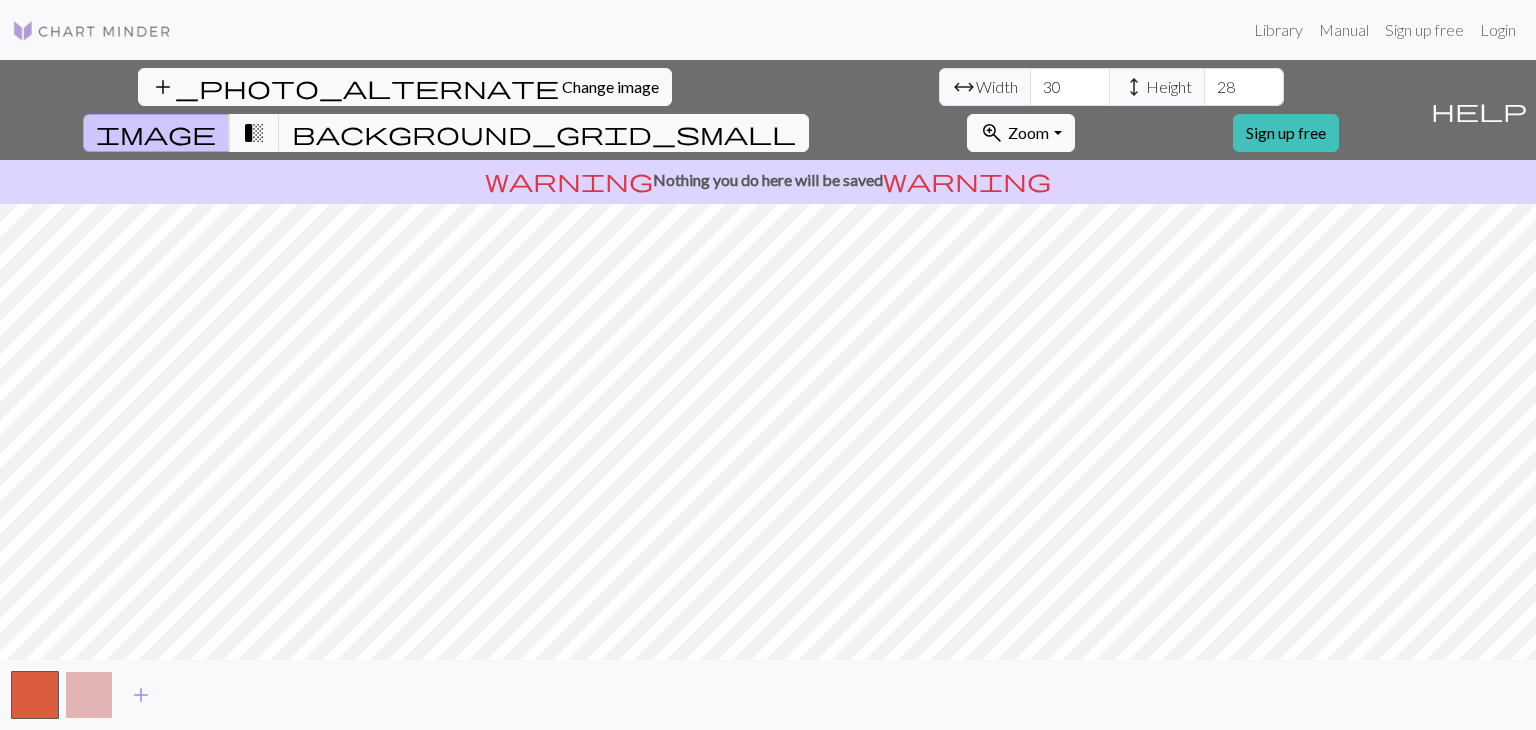 click at bounding box center [89, 695] 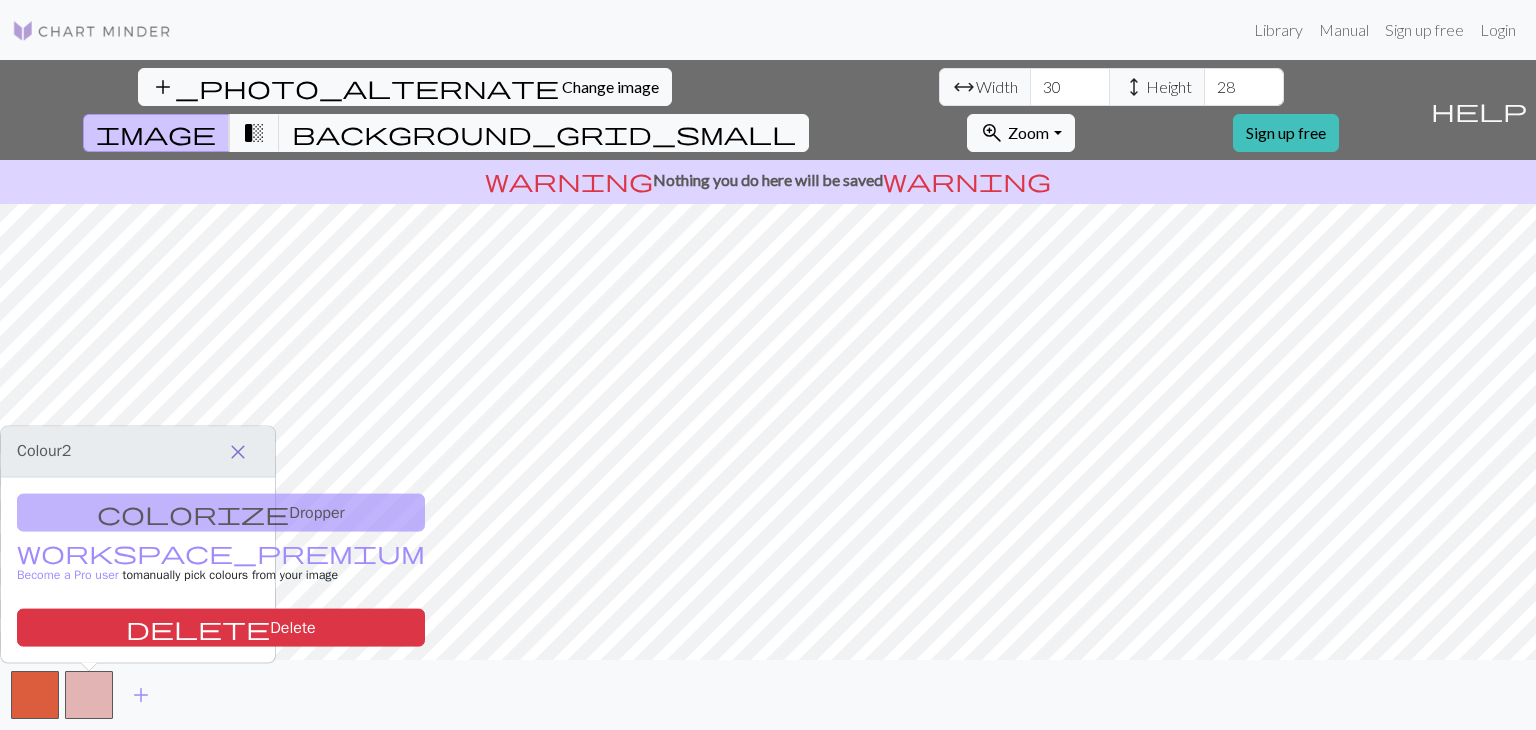 click on "close" at bounding box center [238, 452] 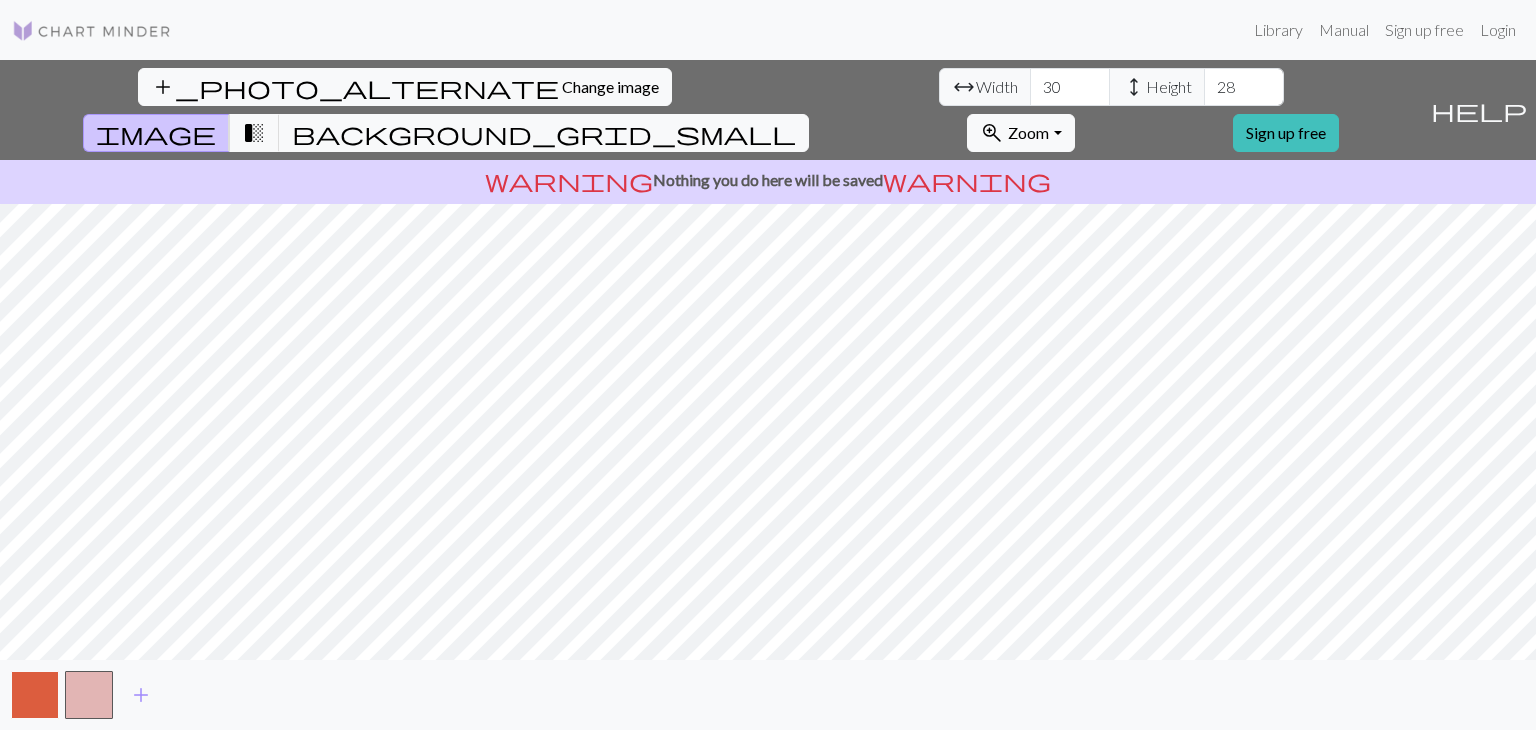 click at bounding box center (35, 695) 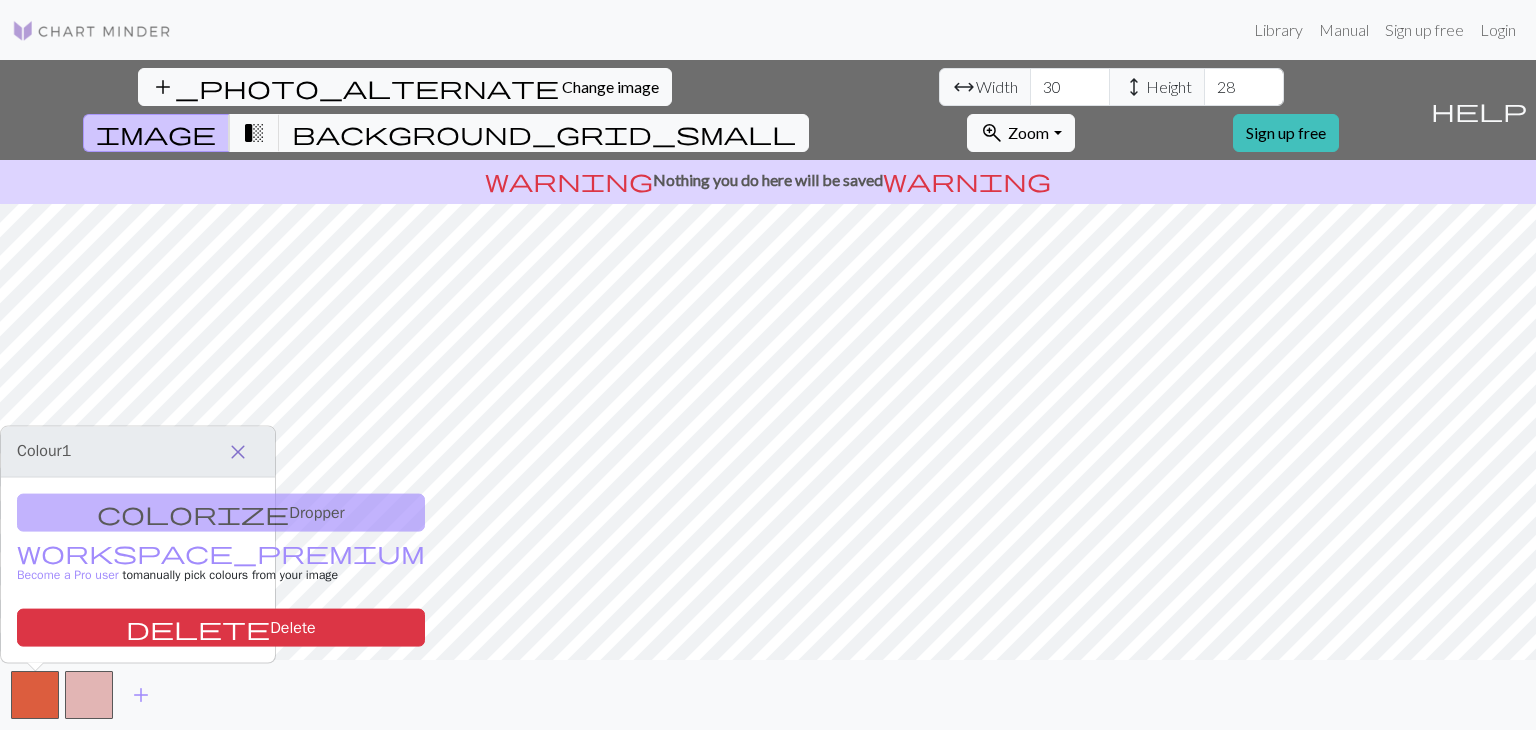 click on "close" at bounding box center [238, 452] 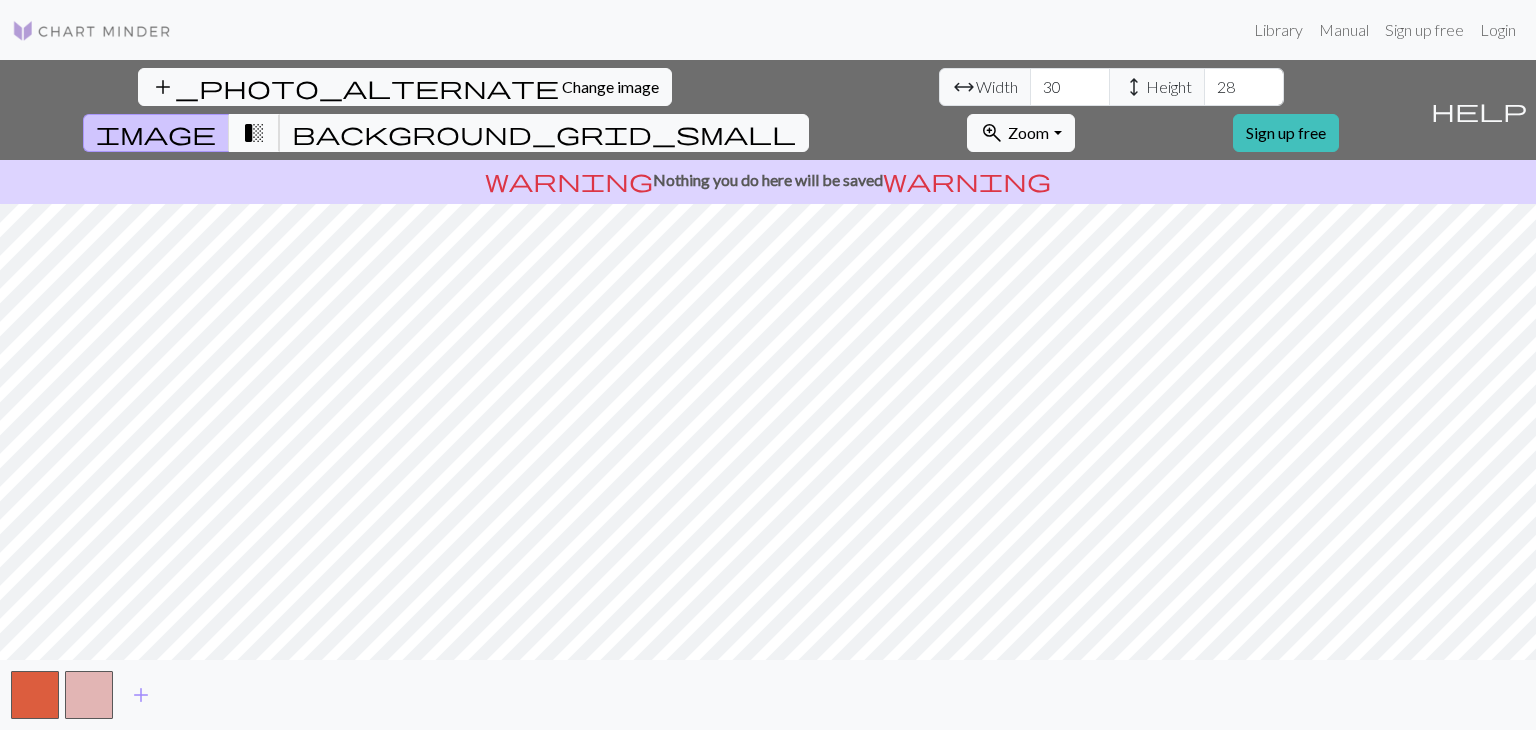 click on "transition_fade" at bounding box center [254, 133] 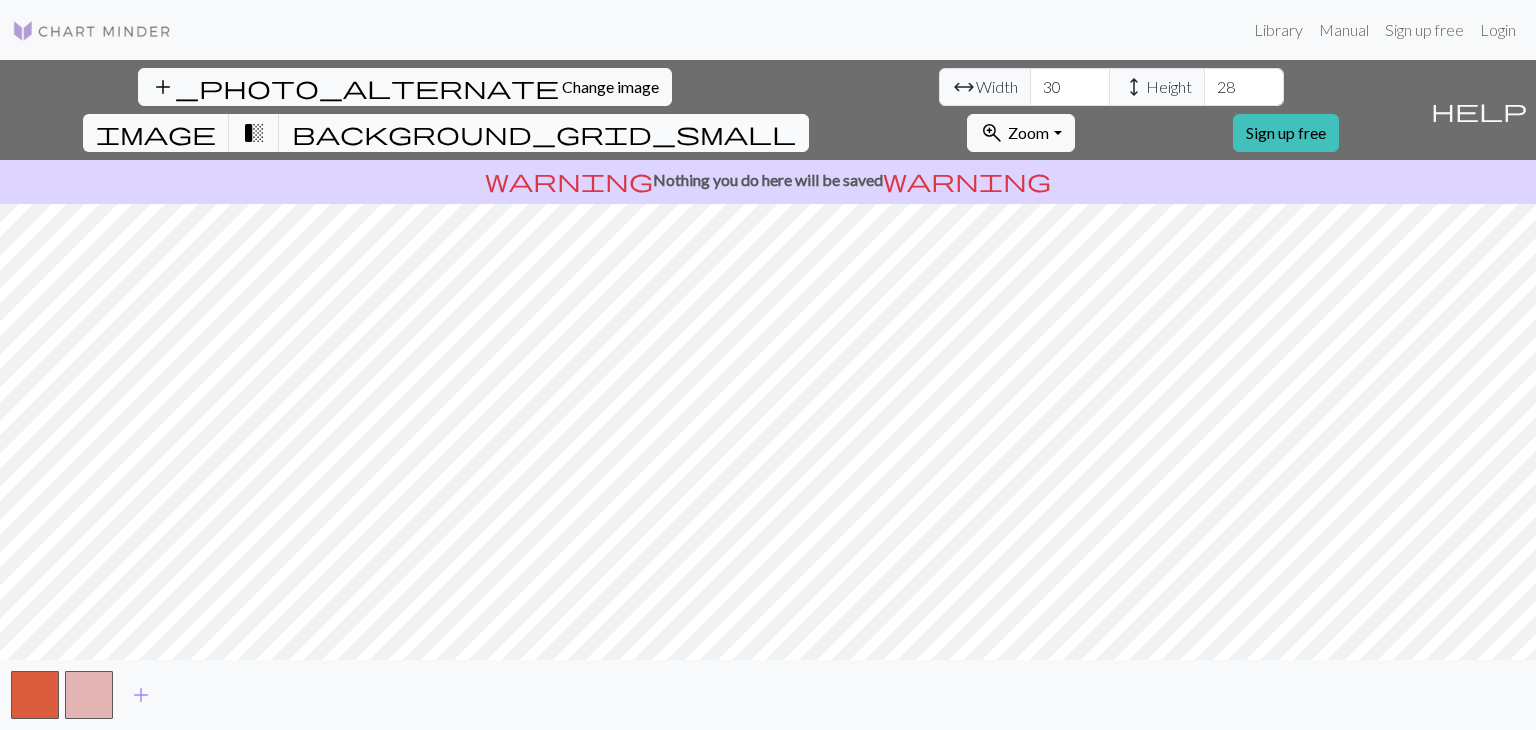 click on "background_grid_small" at bounding box center (544, 133) 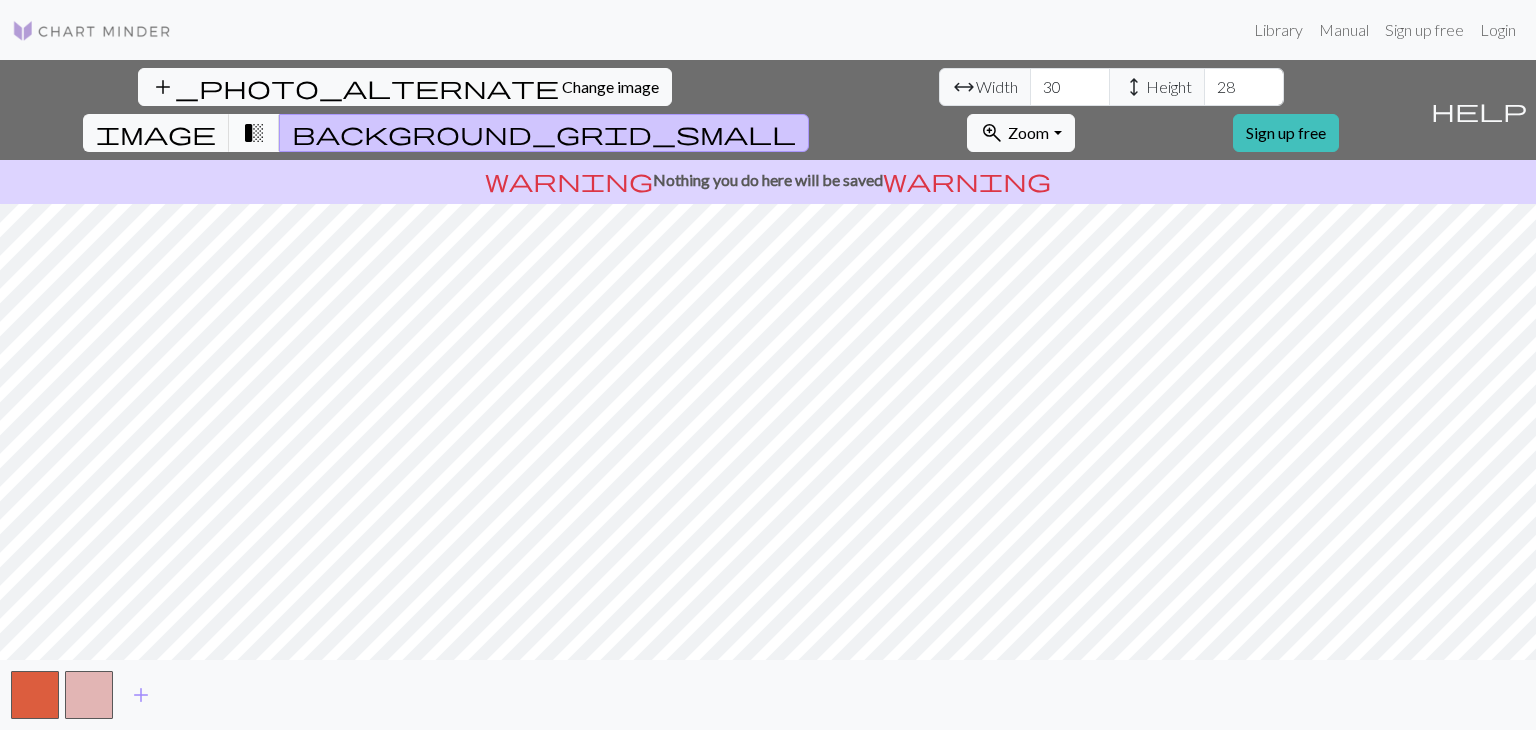 click on "transition_fade" at bounding box center [254, 133] 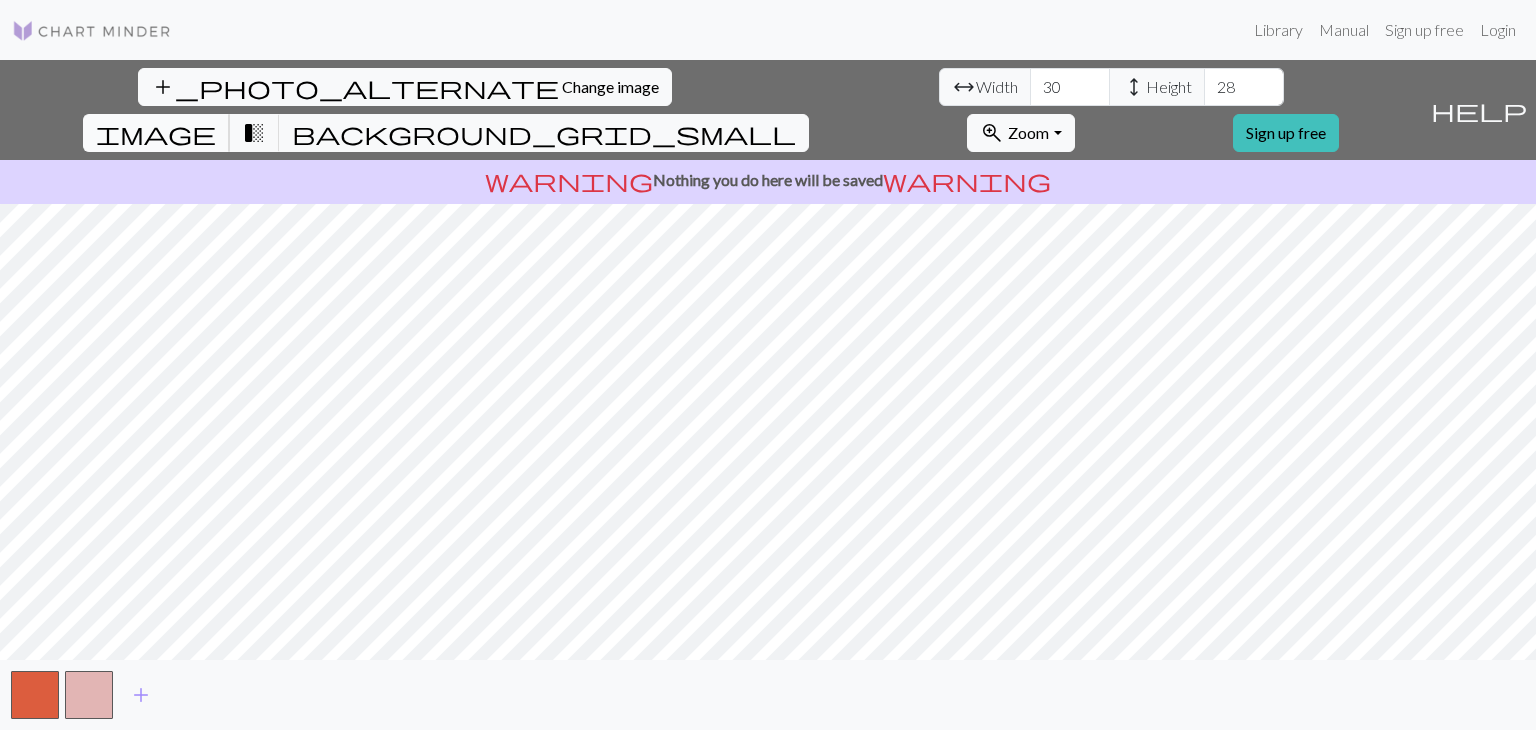 click on "image" at bounding box center [156, 133] 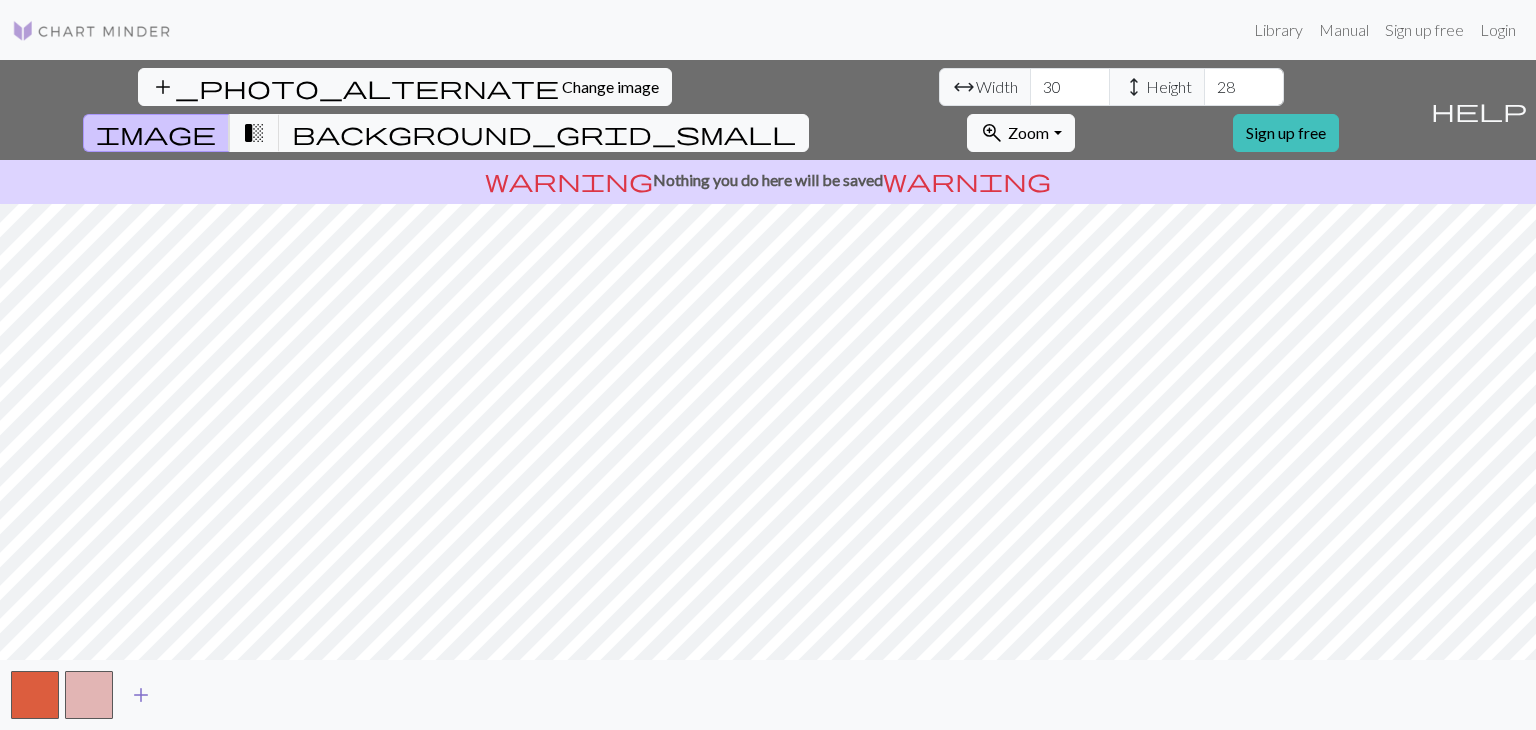 click on "add" at bounding box center [141, 695] 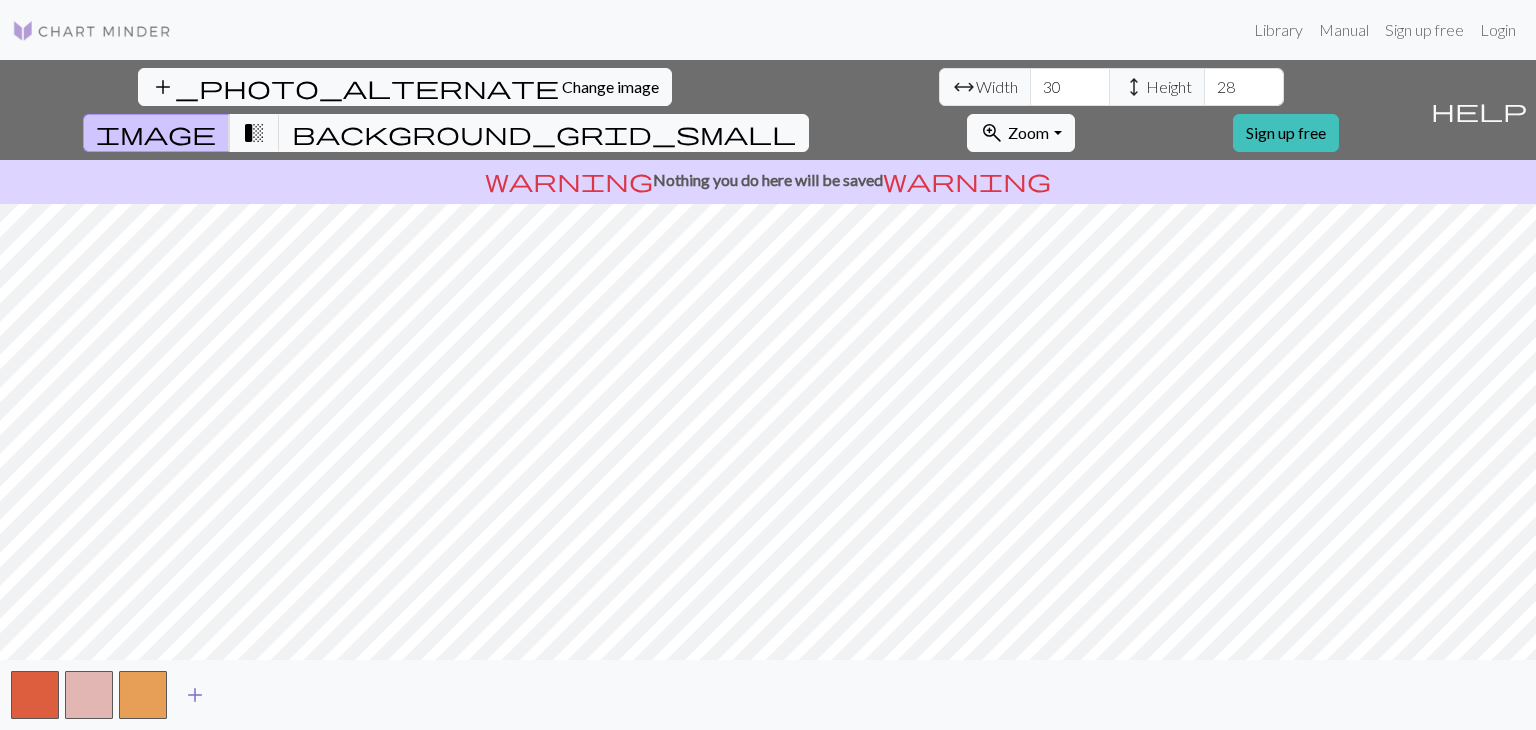 click on "add" at bounding box center (195, 695) 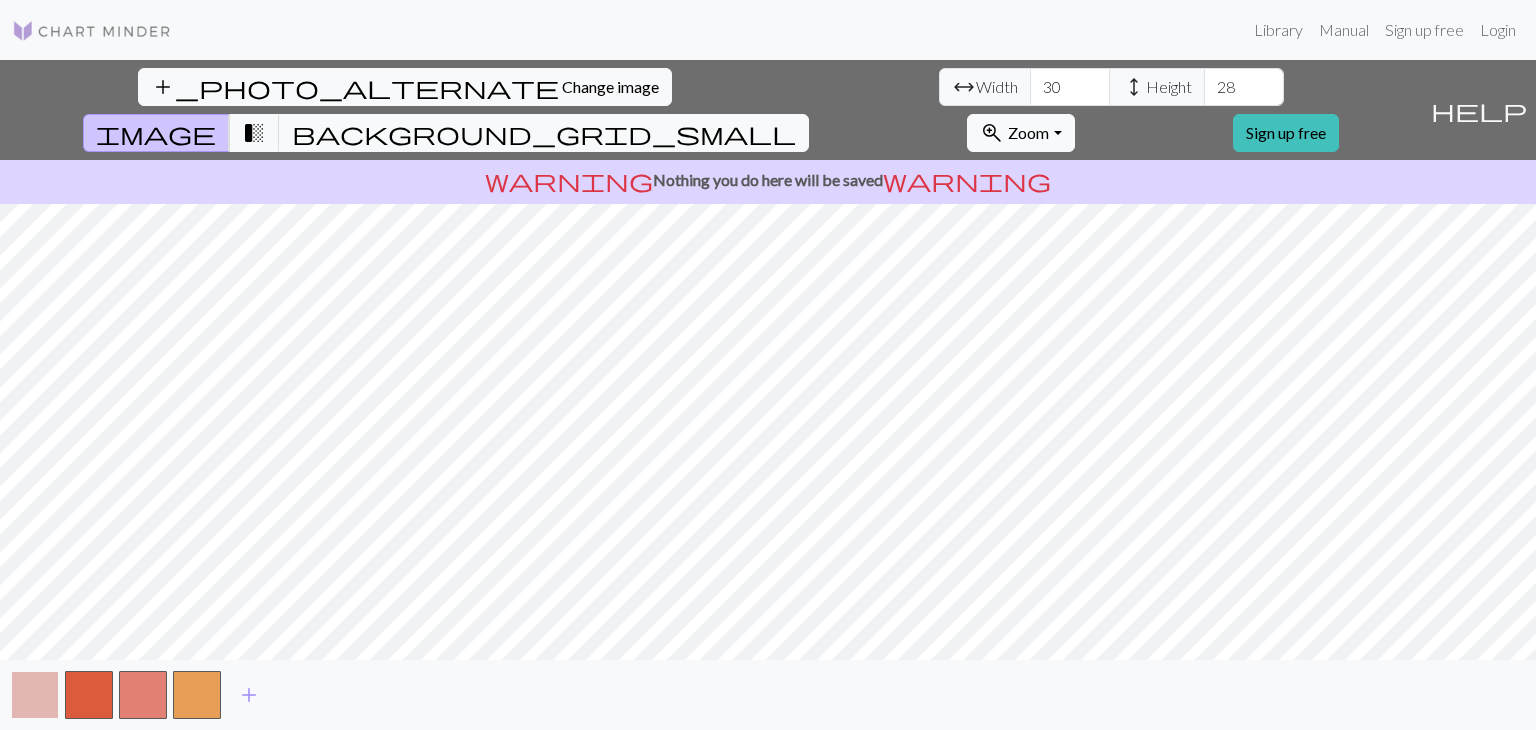 click at bounding box center [35, 695] 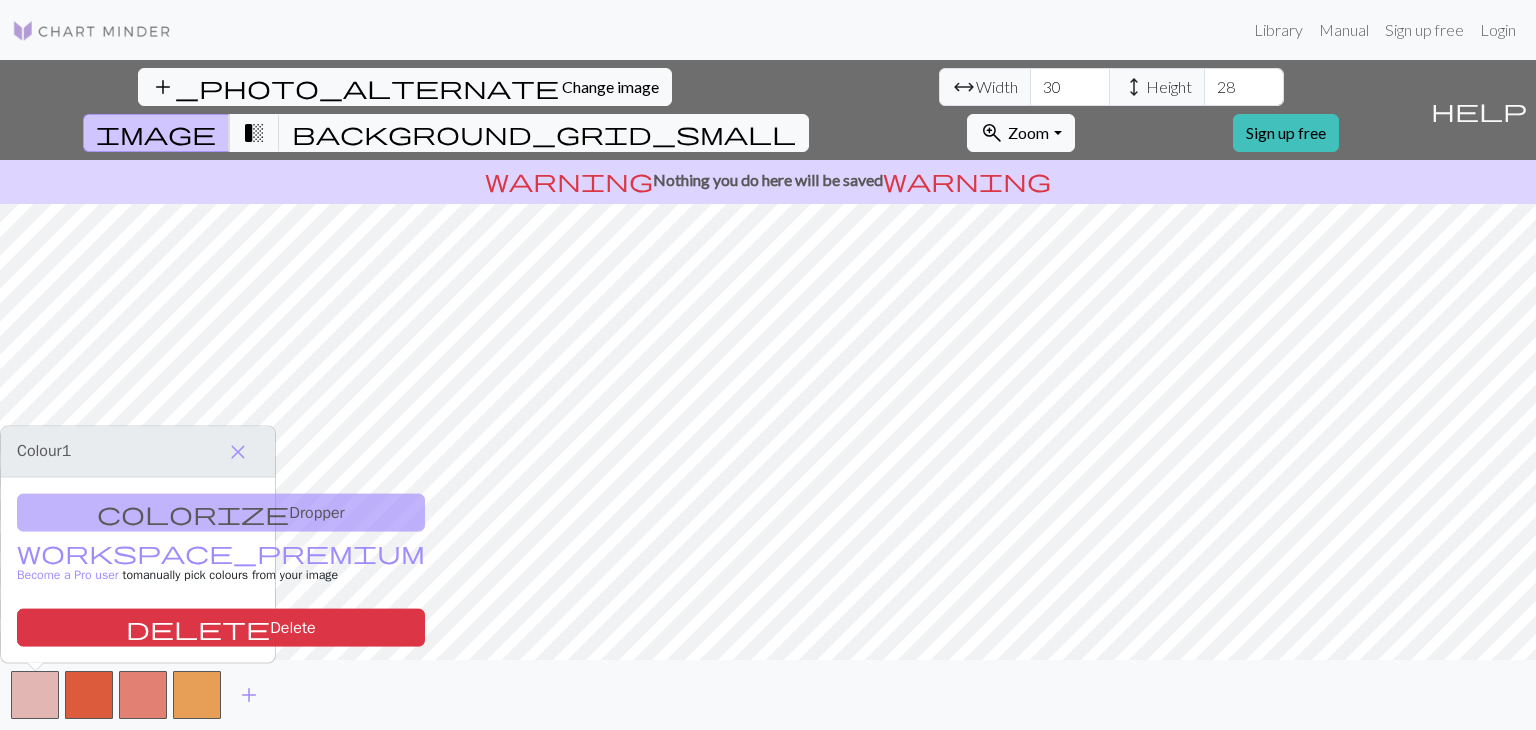 click on "colorize Dropper workspace_premium Become a Pro user   to  manually pick colours from your image delete Delete" at bounding box center [138, 570] 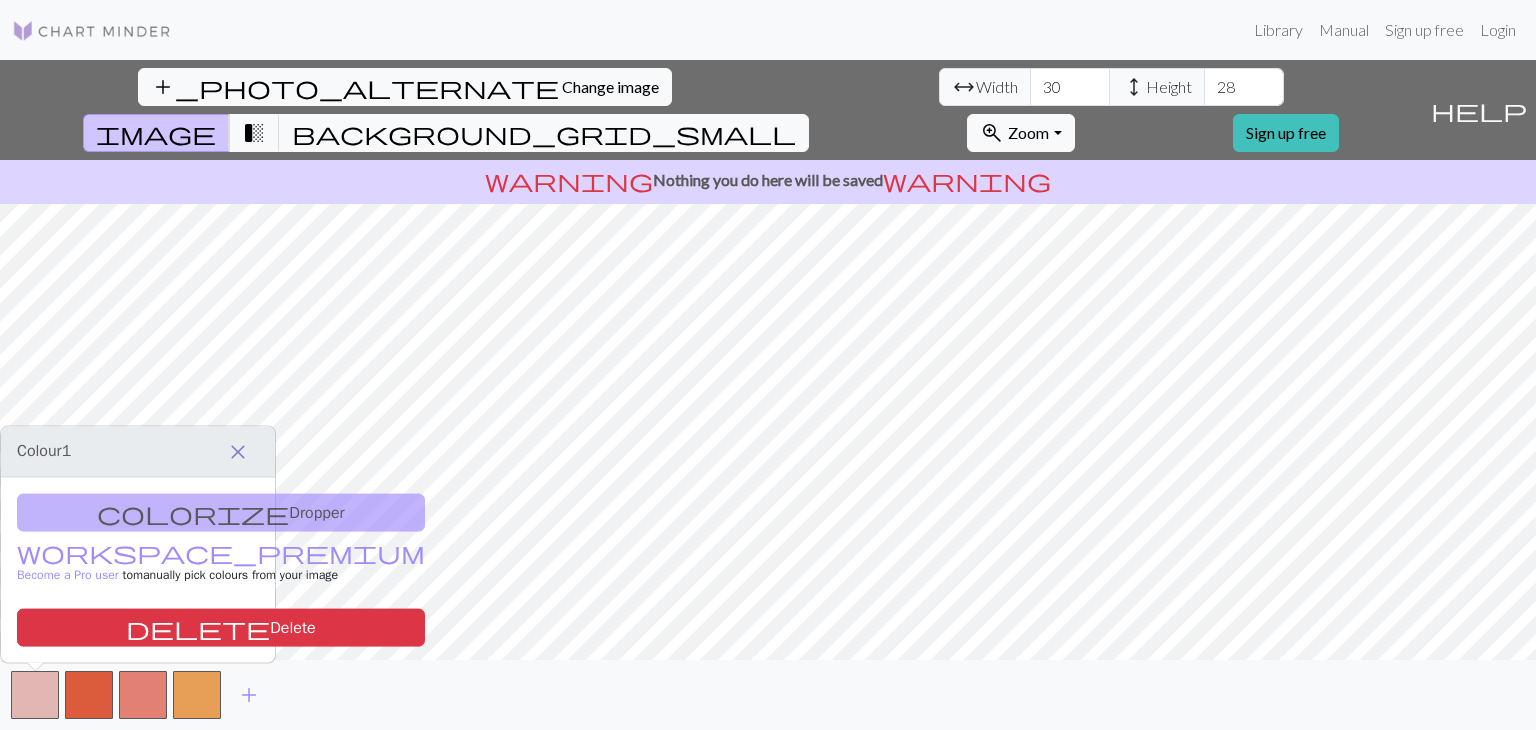 click on "close" at bounding box center (238, 452) 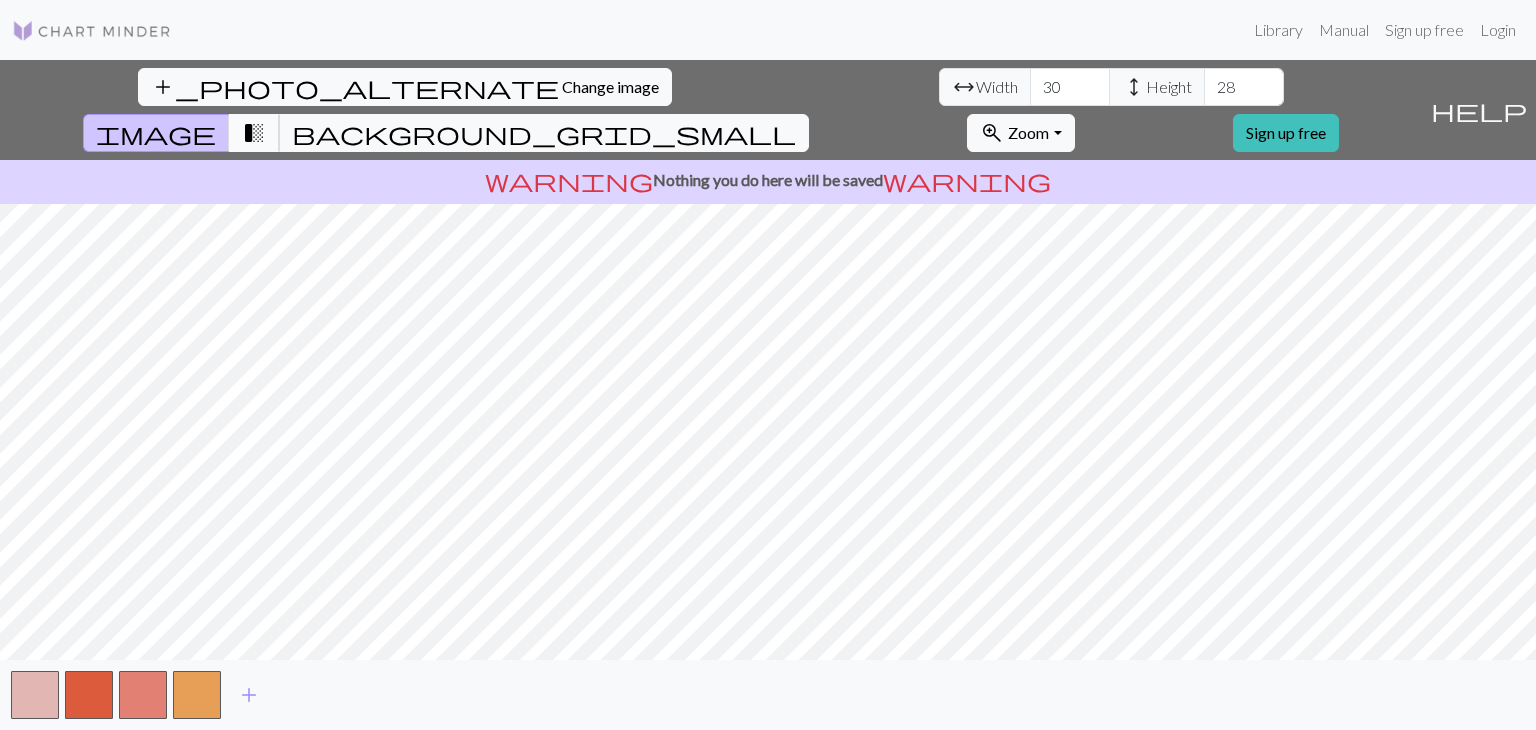click on "transition_fade" at bounding box center [254, 133] 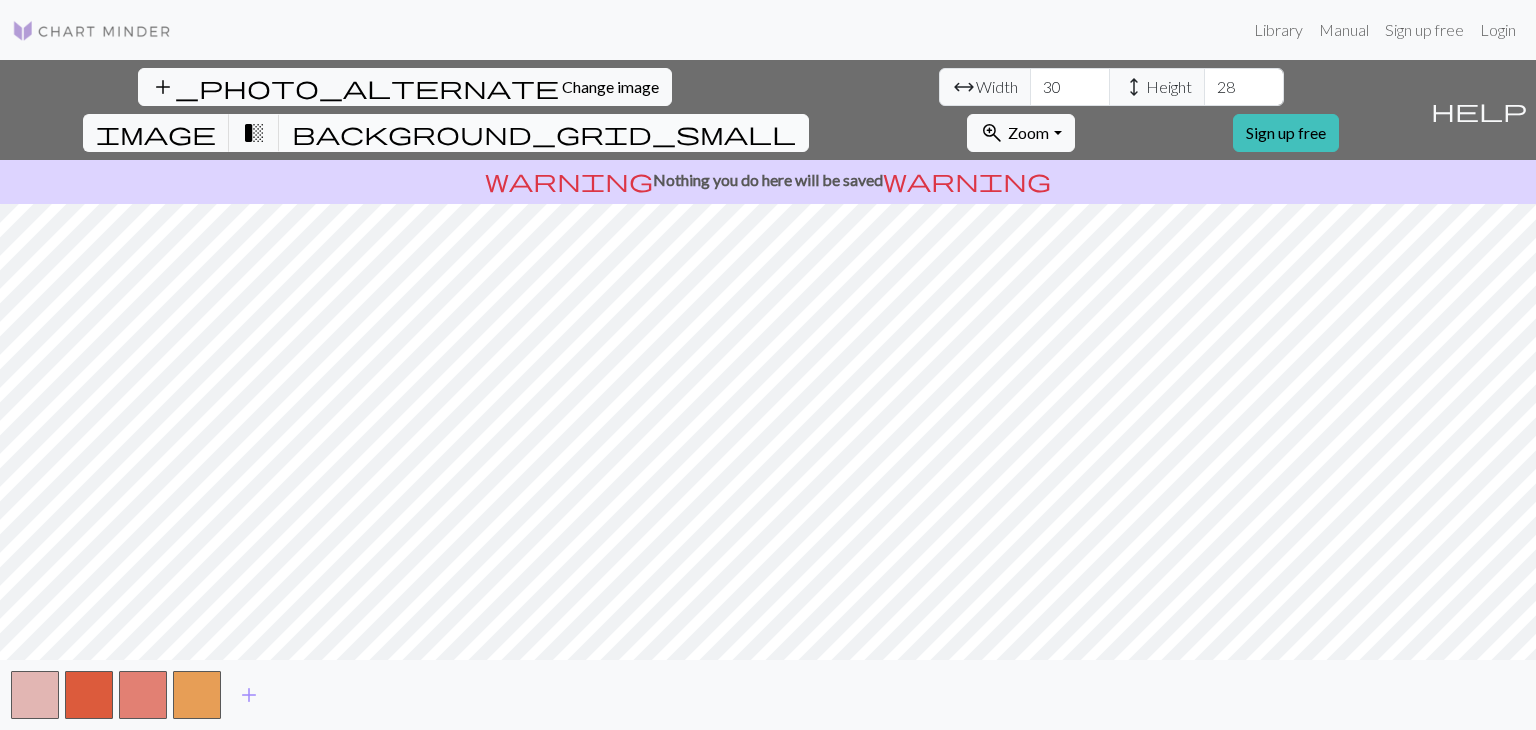 click on "background_grid_small" at bounding box center (544, 133) 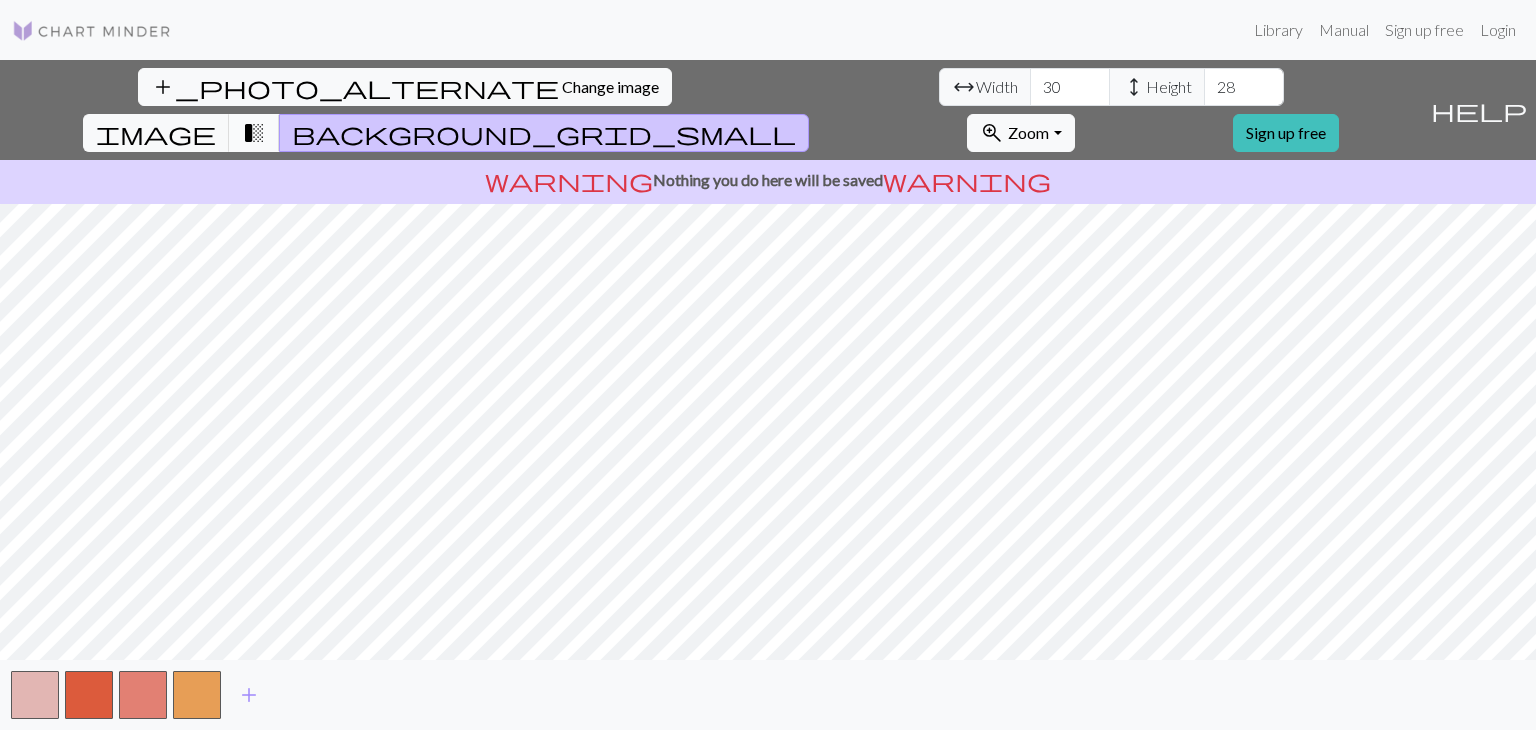 click on "transition_fade" at bounding box center (254, 133) 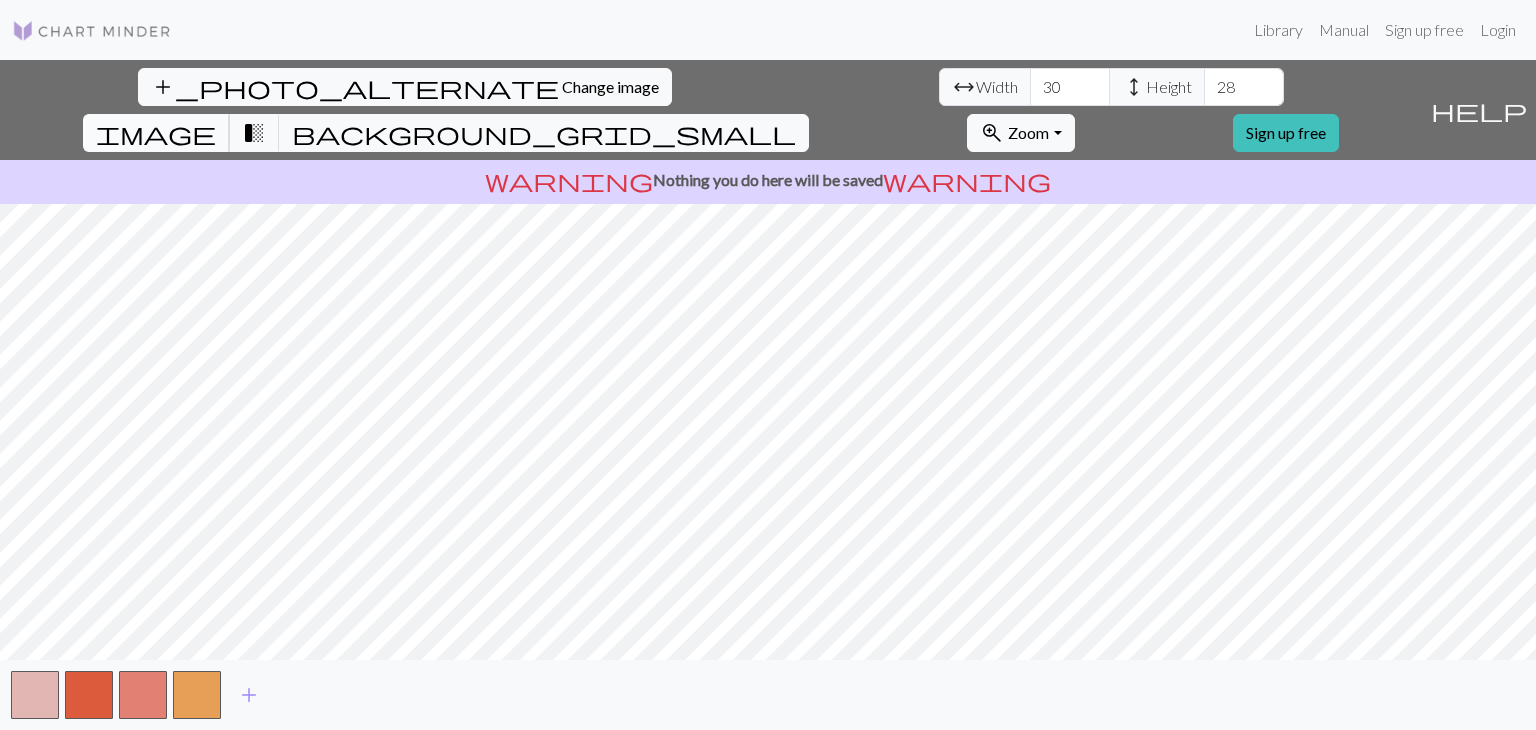 click on "image" at bounding box center (156, 133) 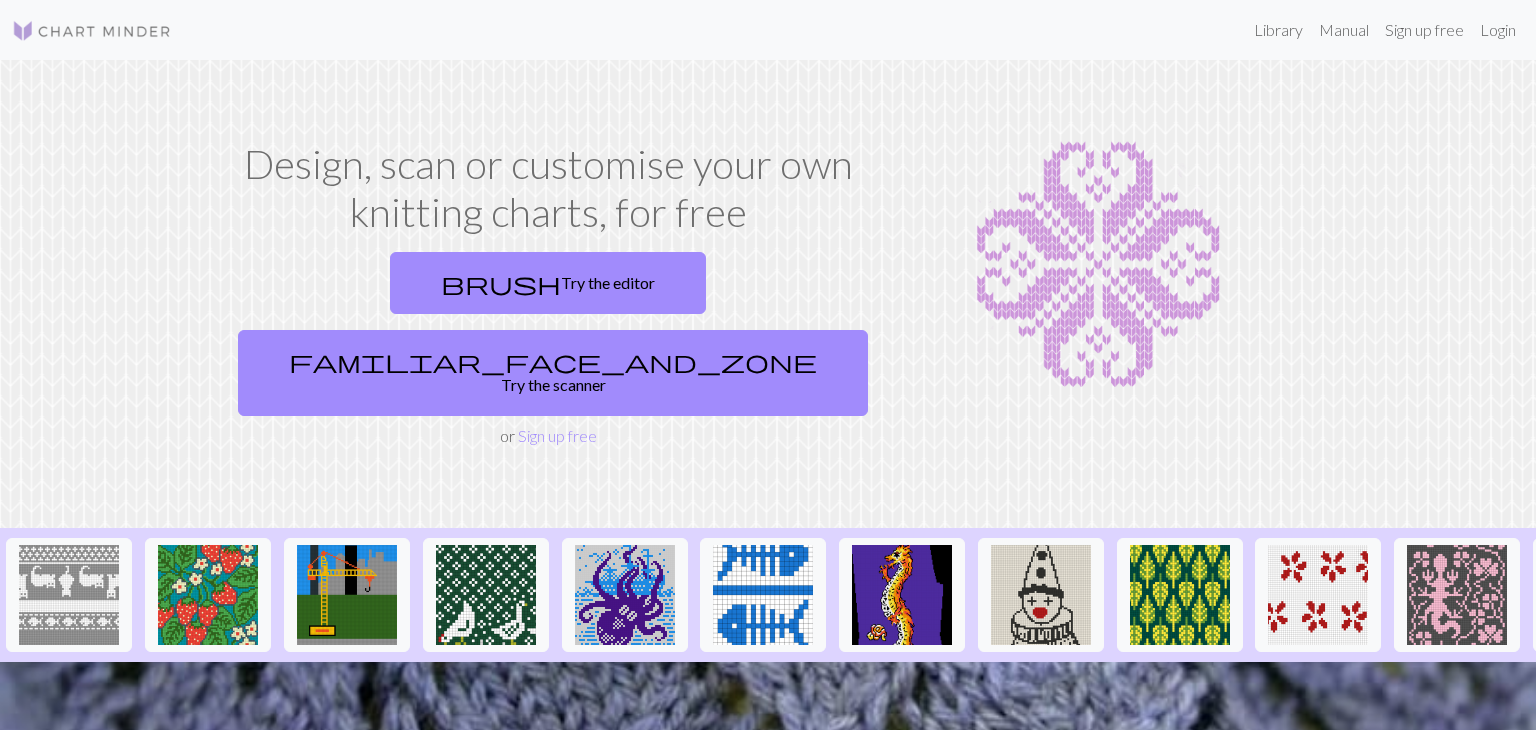 scroll, scrollTop: 0, scrollLeft: 0, axis: both 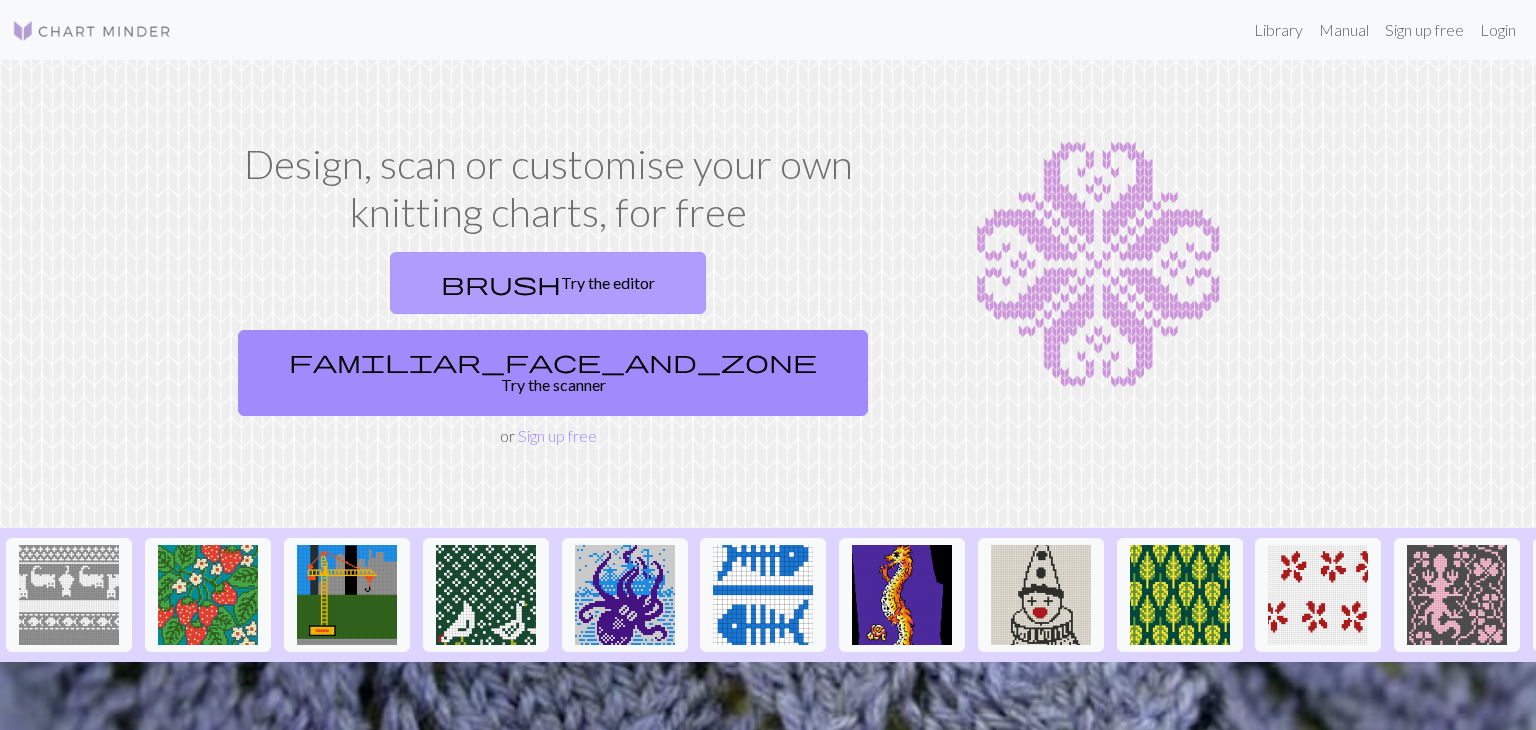 click on "brush  Try the editor" at bounding box center [548, 283] 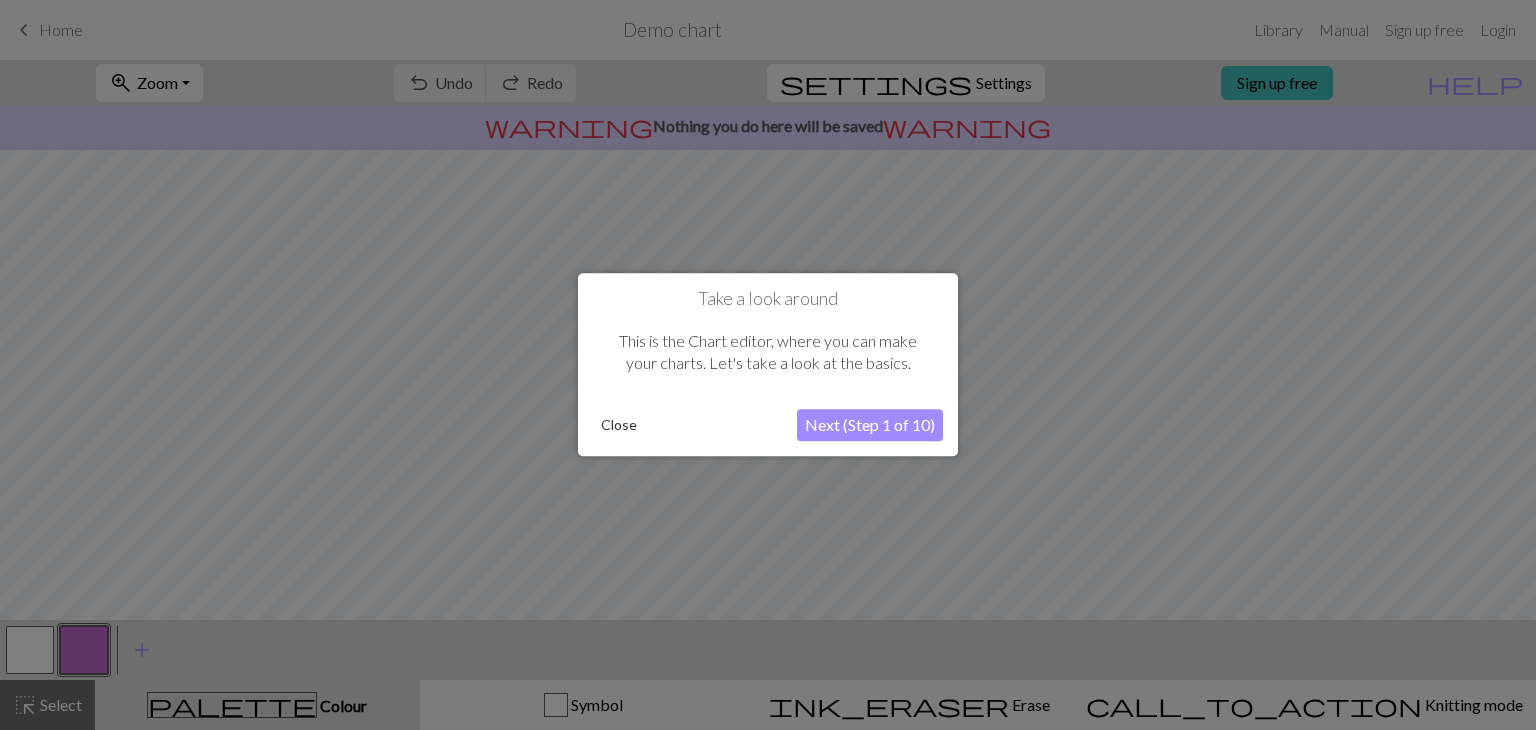 click on "Next (Step 1 of 10)" at bounding box center (870, 426) 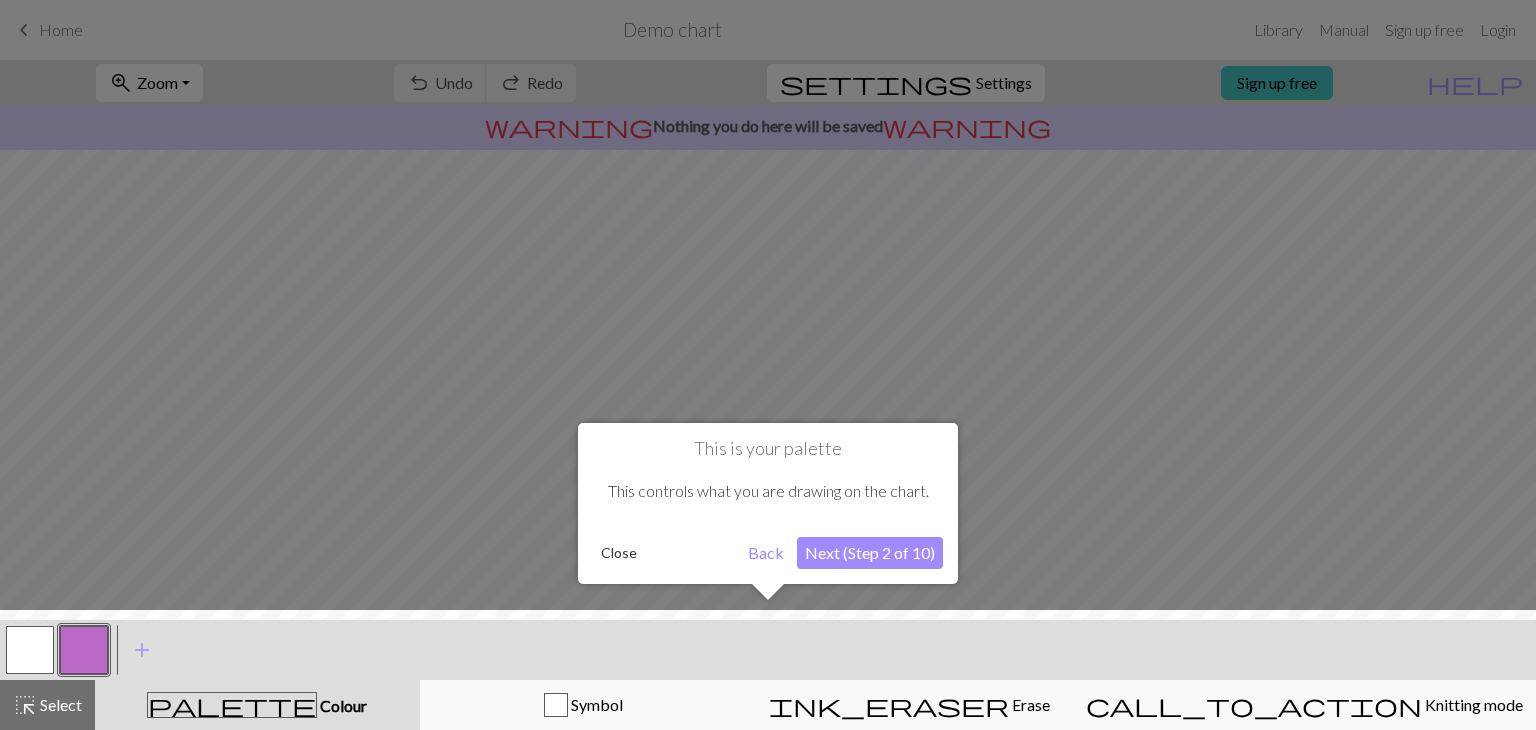 click on "Next (Step 2 of 10)" at bounding box center (870, 553) 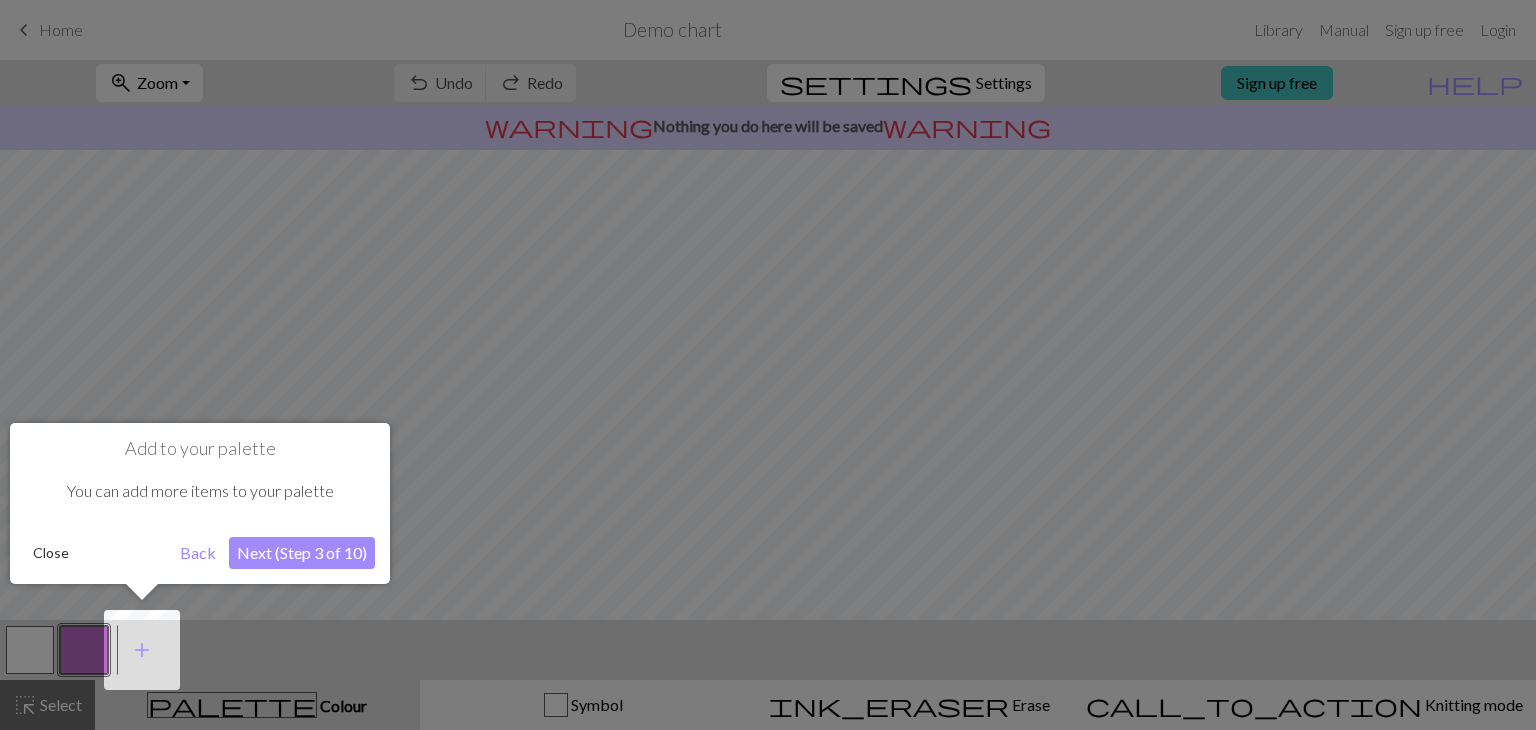 click on "Next (Step 3 of 10)" at bounding box center [302, 553] 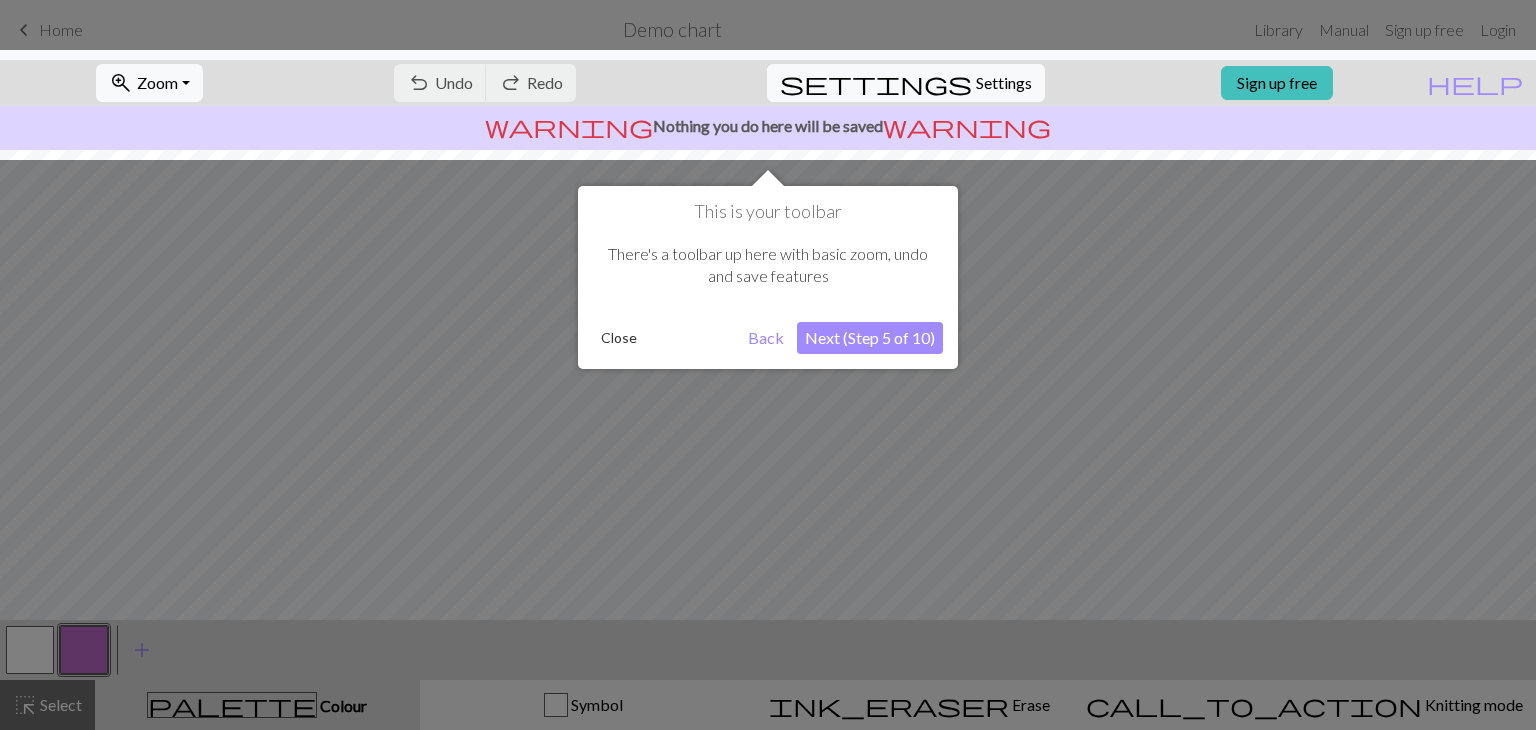 click on "Next (Step 5 of 10)" at bounding box center [870, 338] 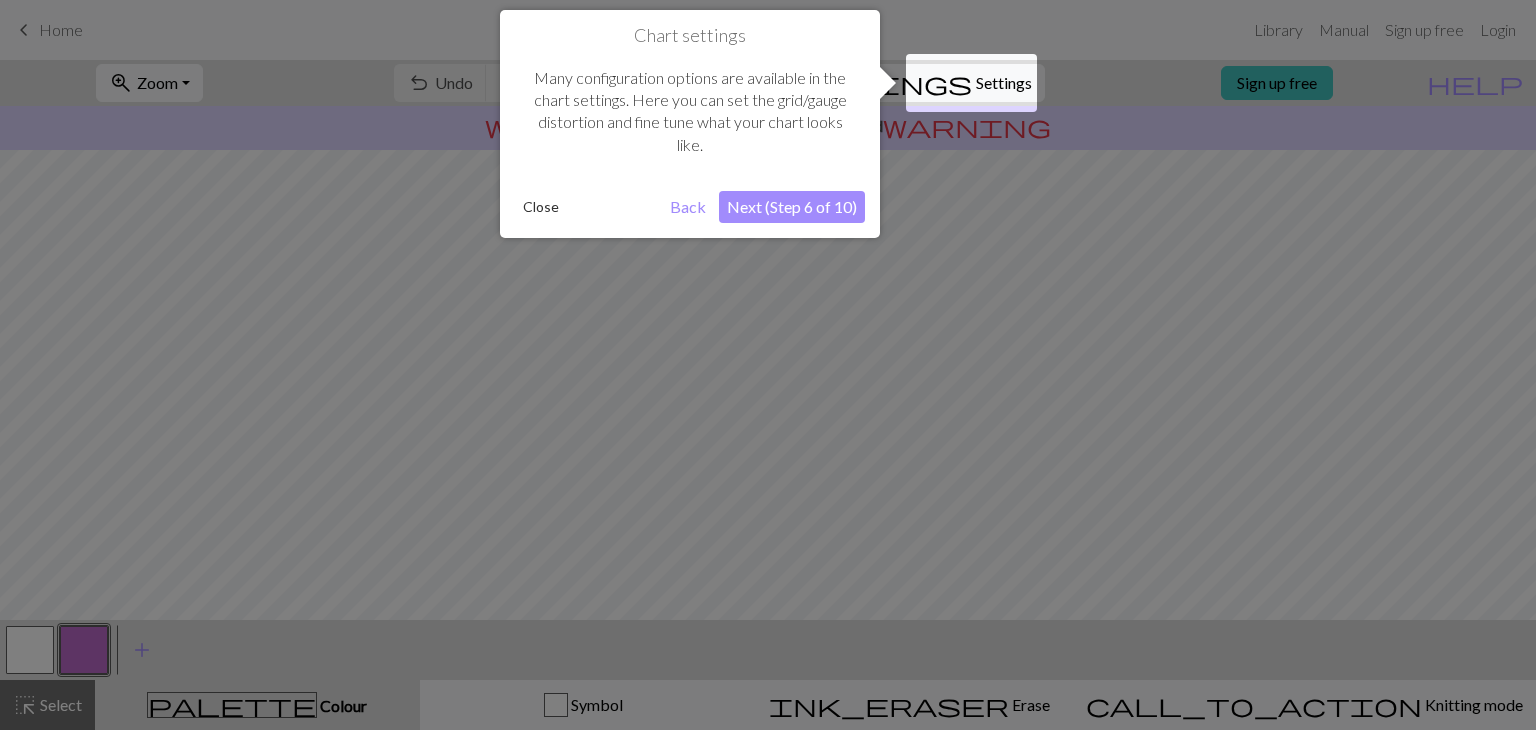 click on "Next (Step 6 of 10)" at bounding box center [792, 207] 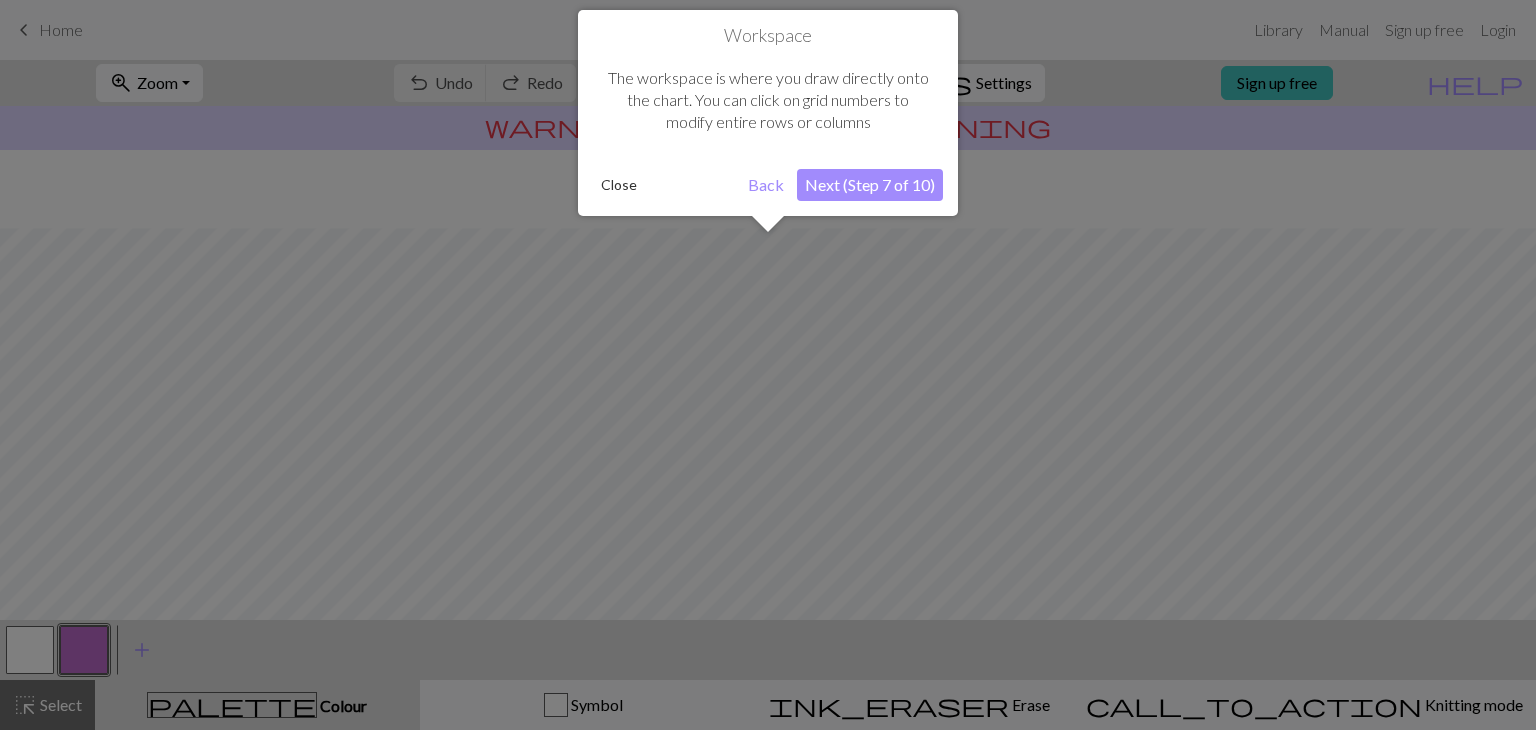 scroll, scrollTop: 119, scrollLeft: 0, axis: vertical 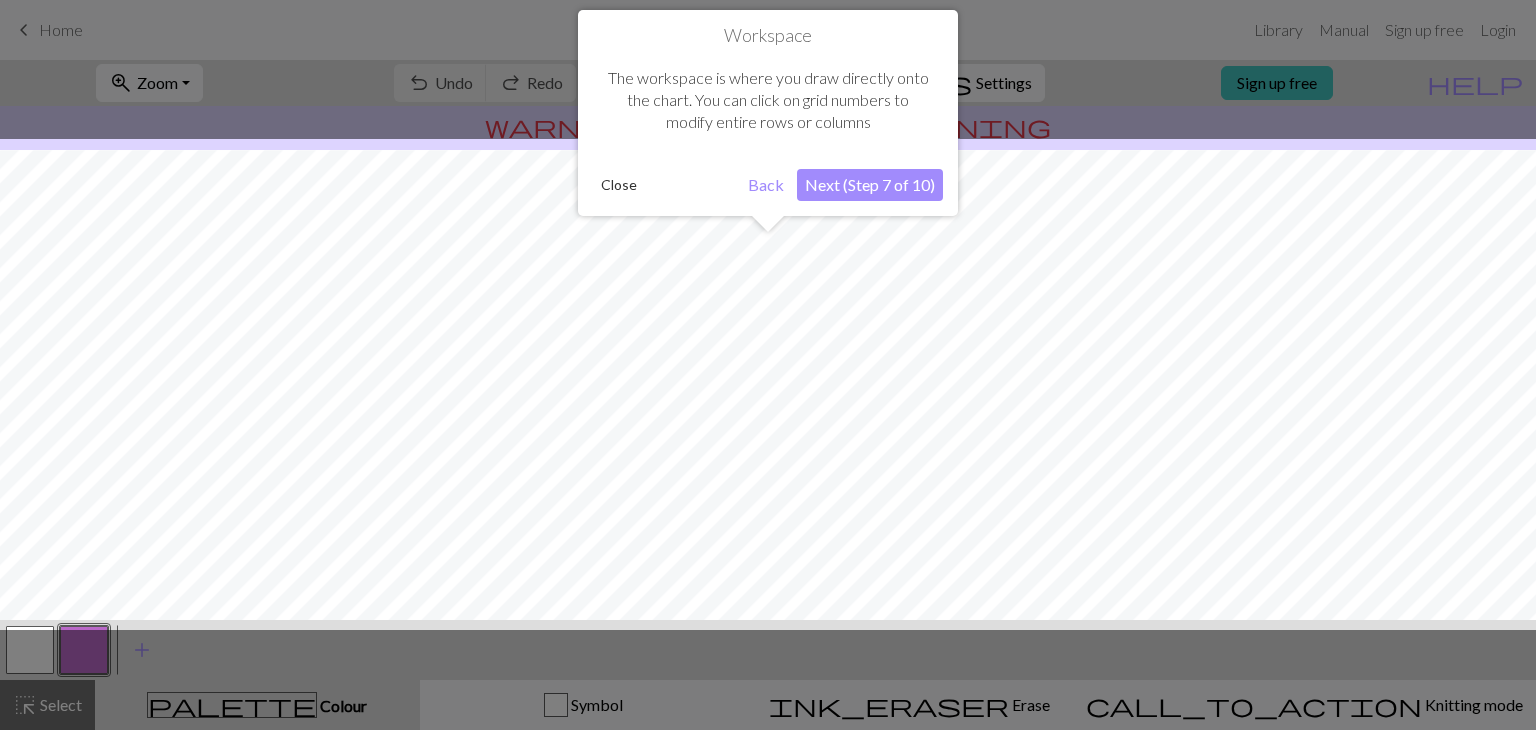 click on "Next (Step 7 of 10)" at bounding box center [870, 185] 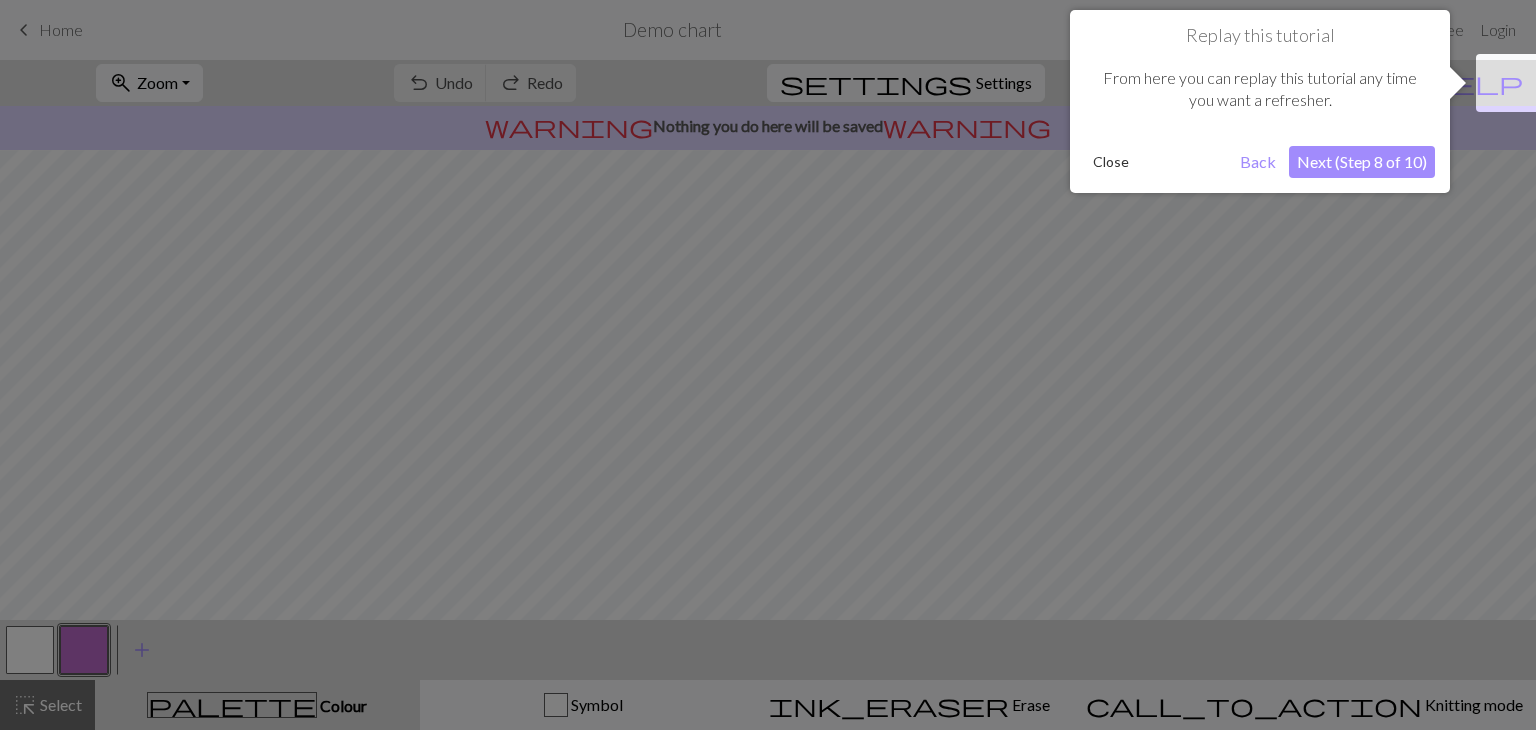 click on "Next (Step 8 of 10)" at bounding box center (1362, 162) 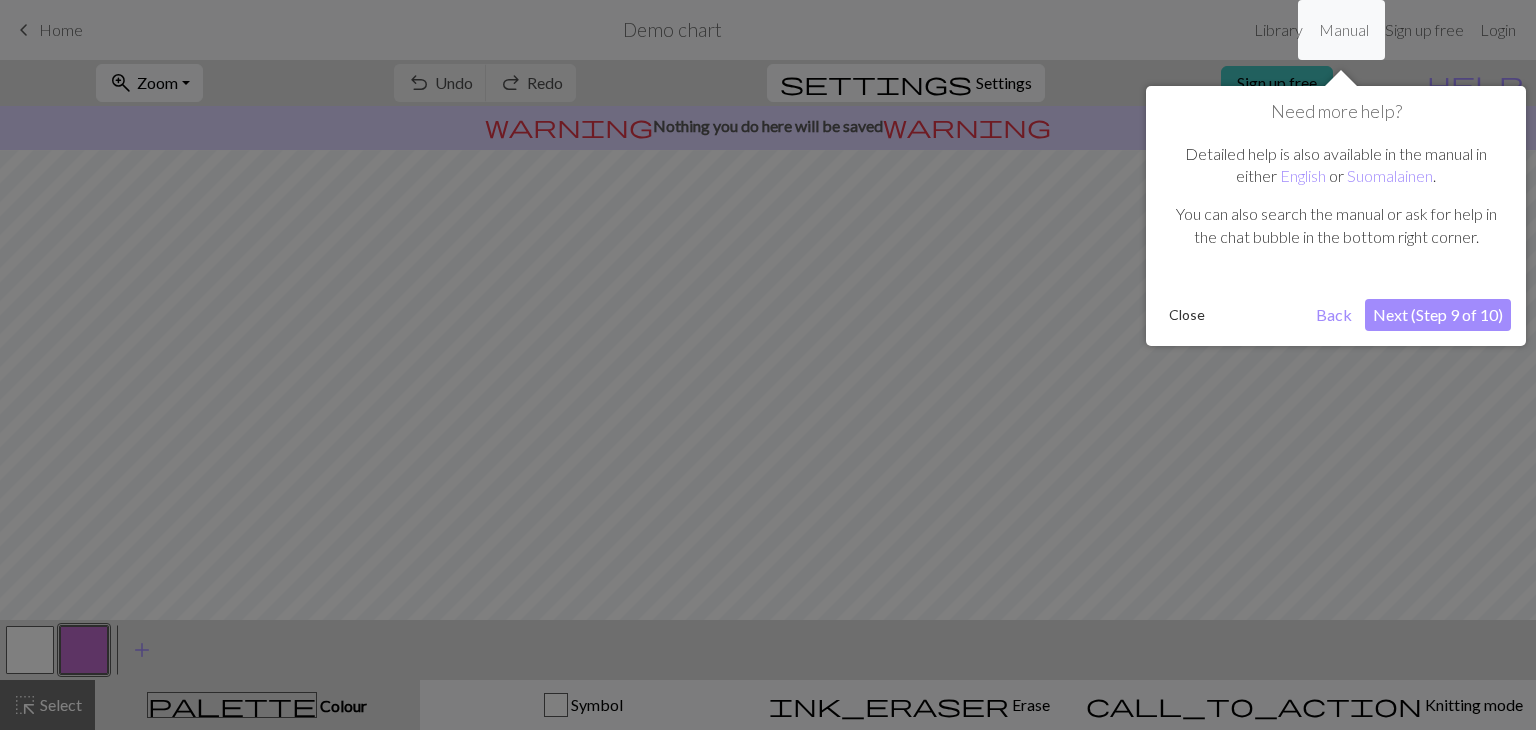 click on "Next (Step 9 of 10)" at bounding box center (1438, 315) 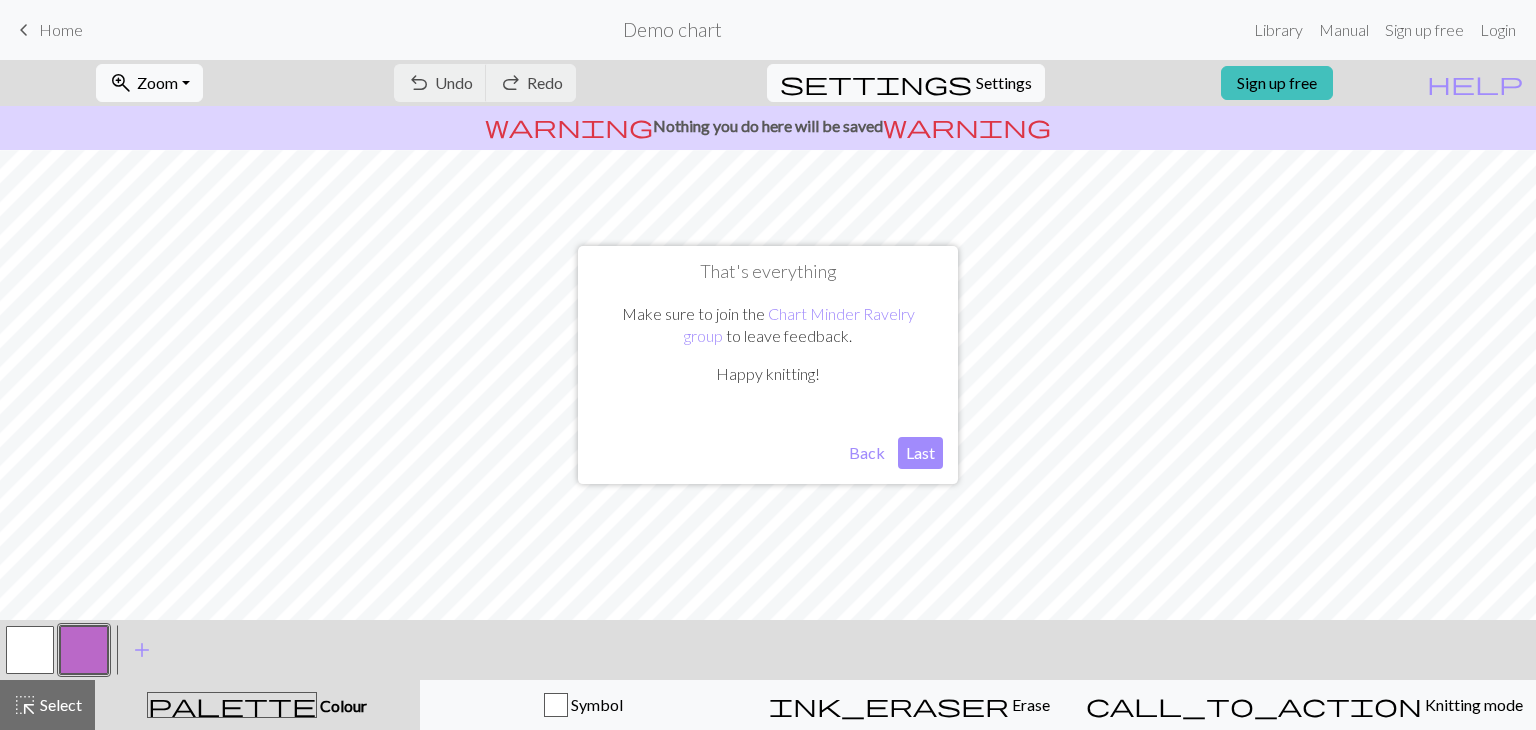 click on "Last" at bounding box center (920, 453) 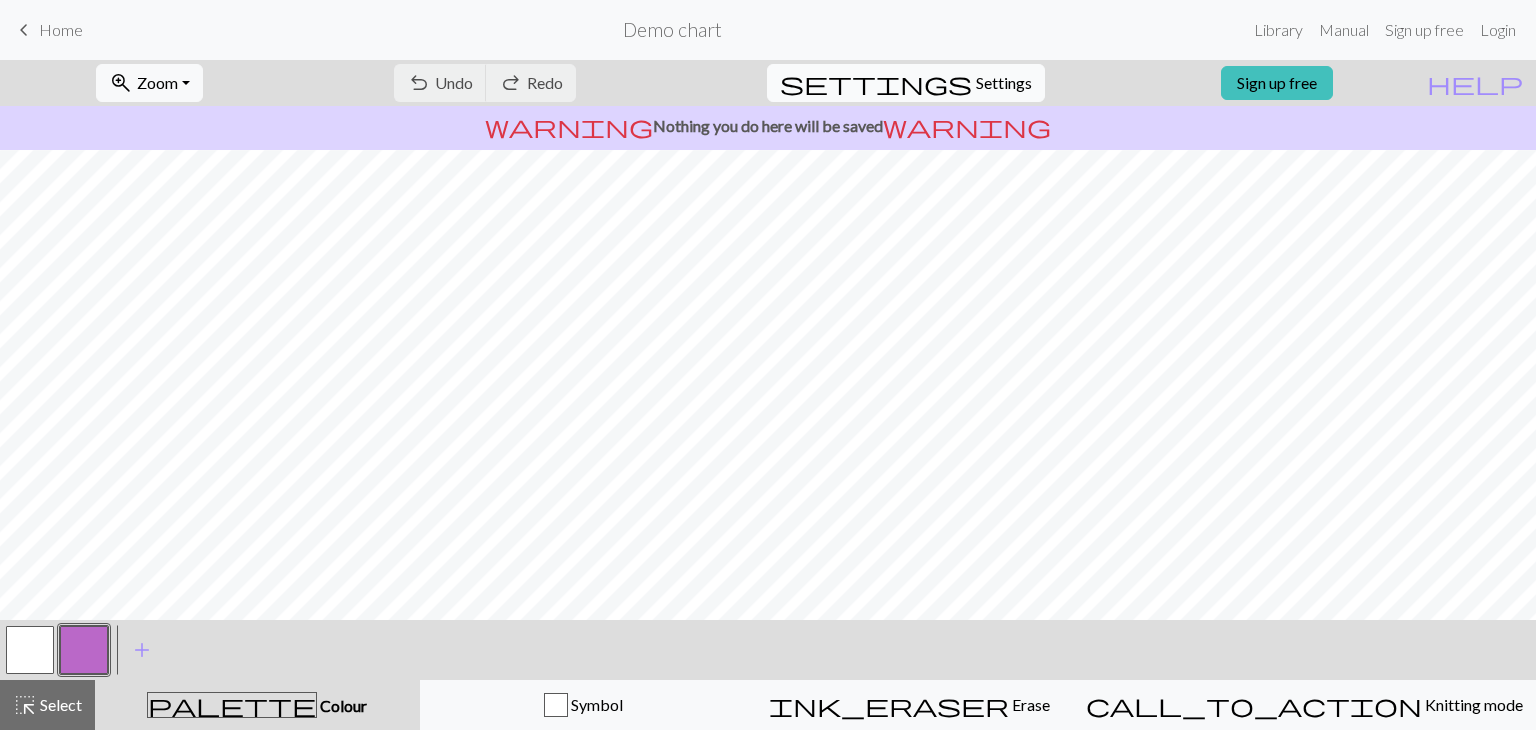 click on "Settings" at bounding box center [1004, 83] 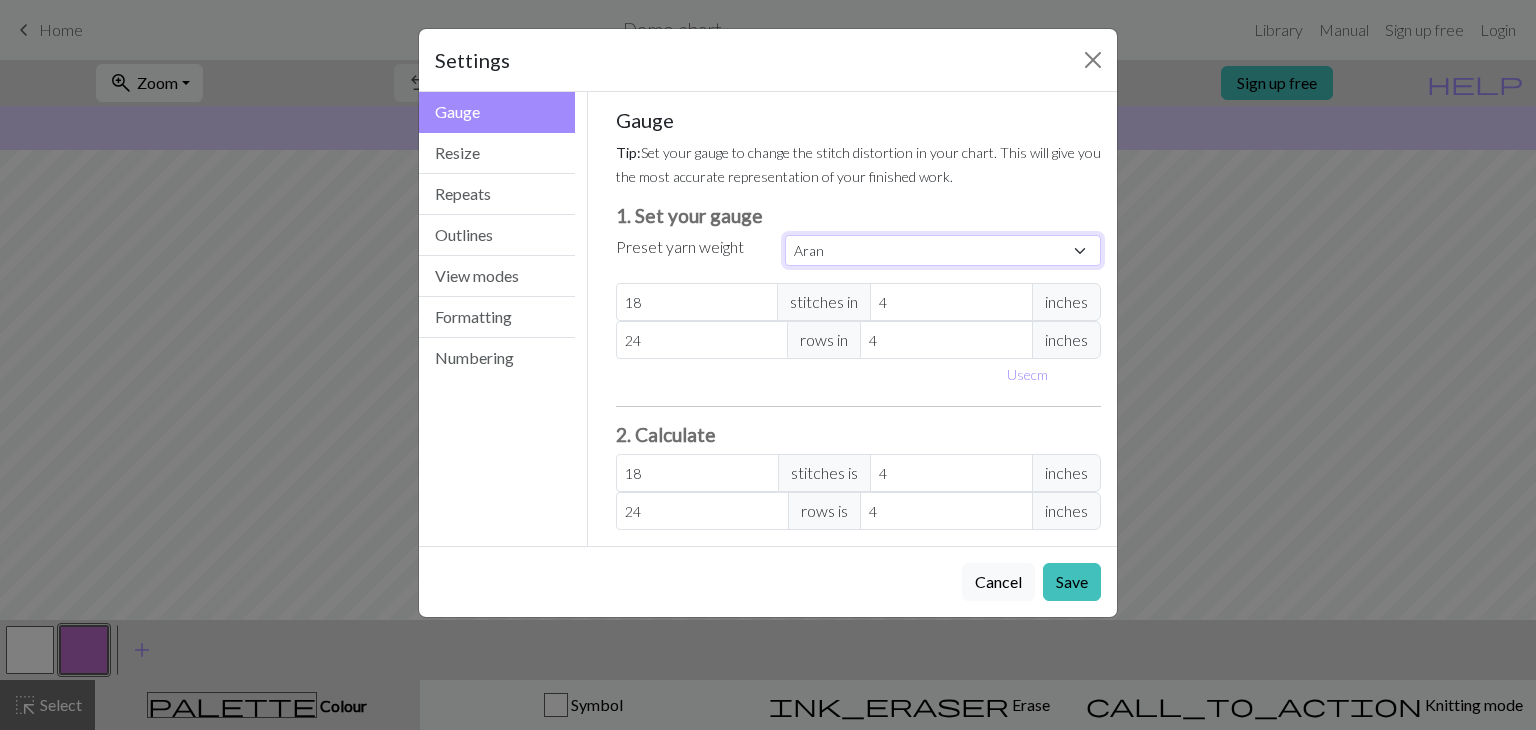 click on "Custom Square Lace Light Fingering Fingering Sport Double knit Worsted Aran Bulky Super Bulky" at bounding box center [943, 250] 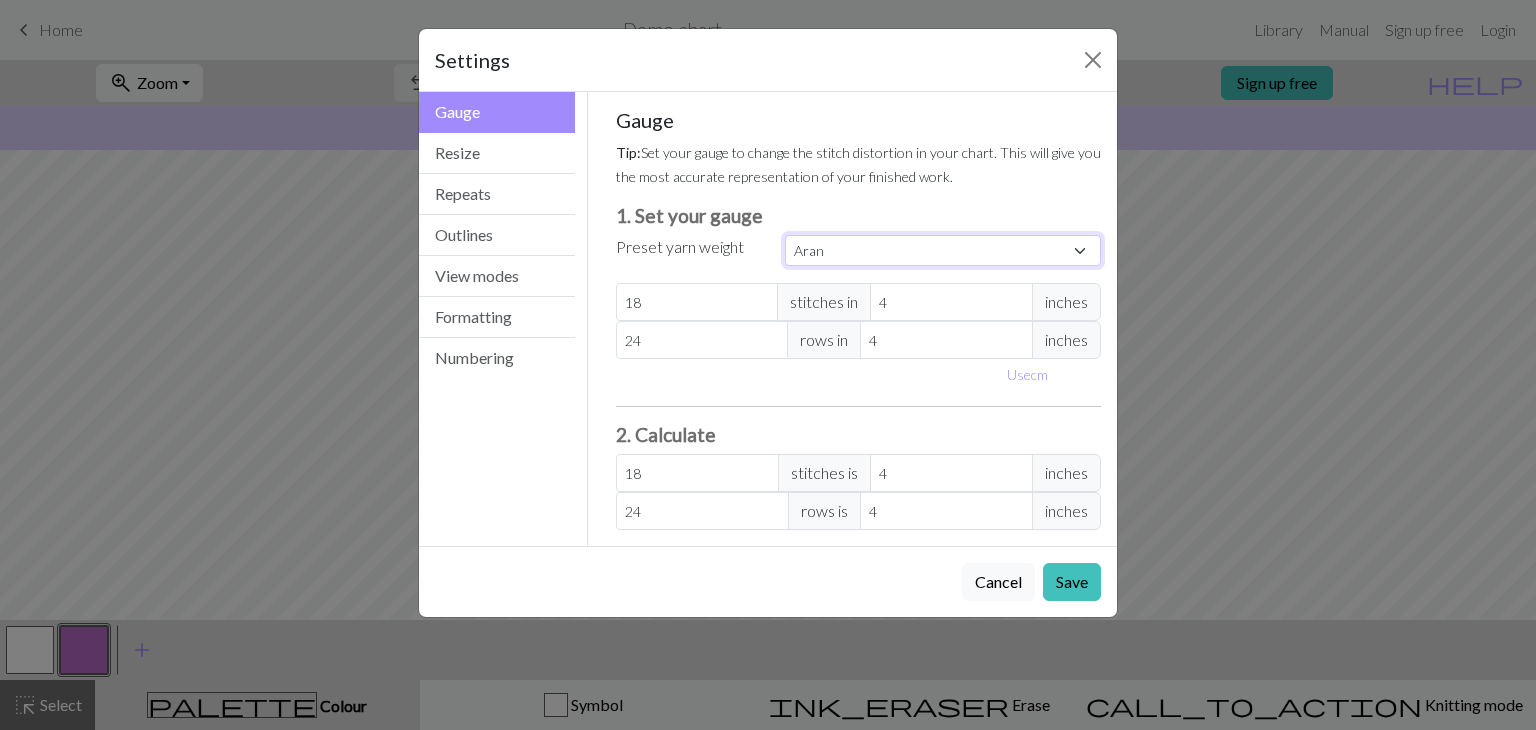 select on "fingering" 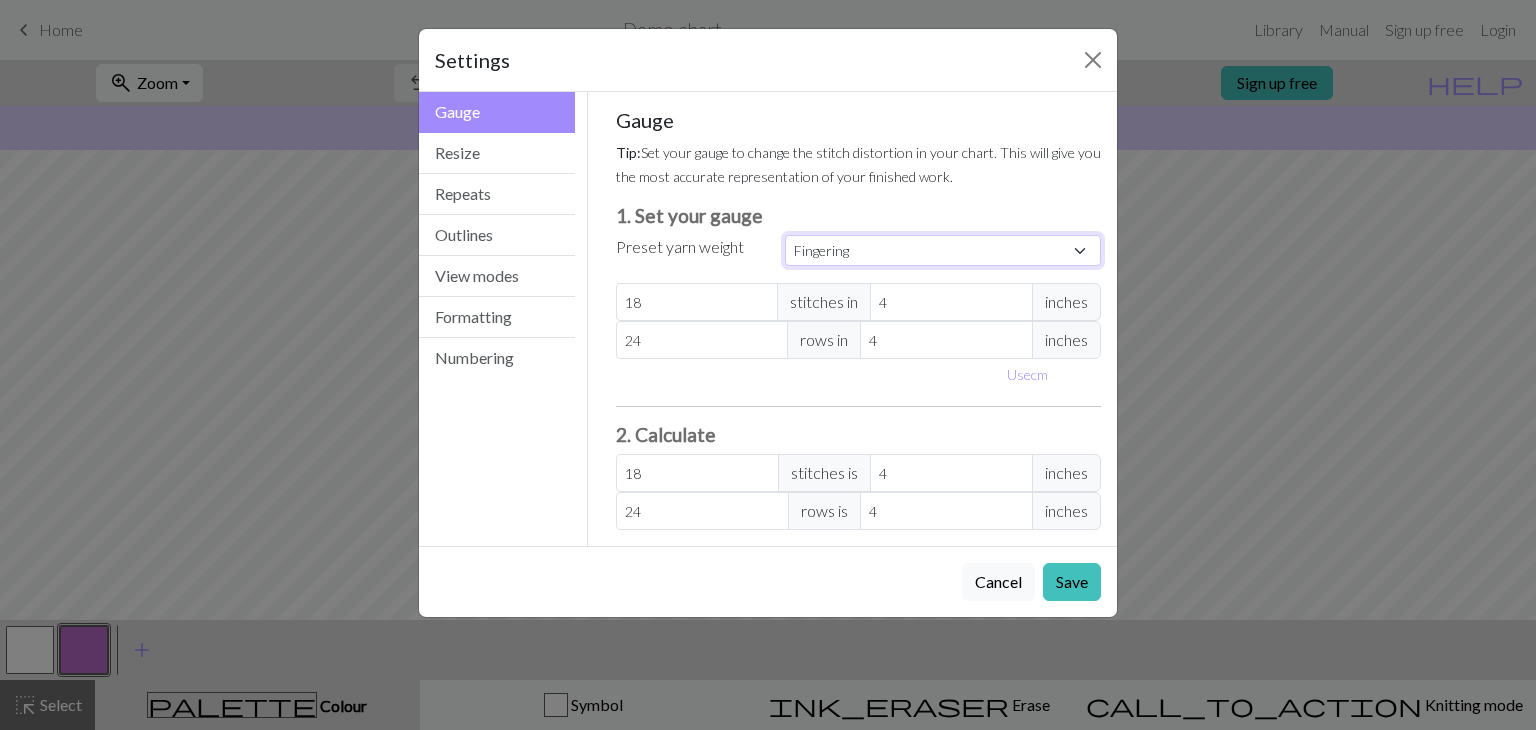 click on "Fingering" at bounding box center (0, 0) 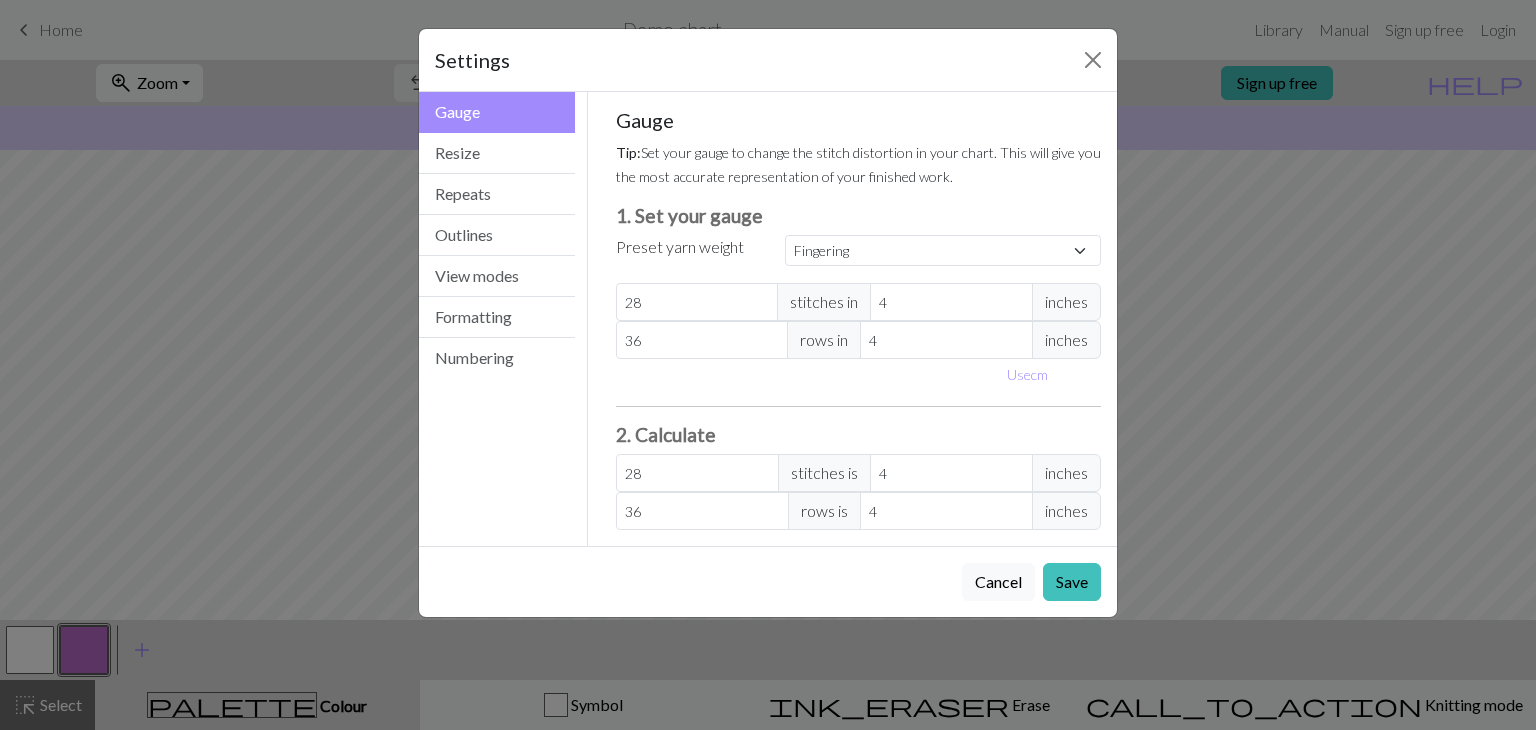click on "Tip:  Set your gauge to change the stitch distortion in your chart. This will give you the most accurate representation of your finished work." at bounding box center (859, 164) 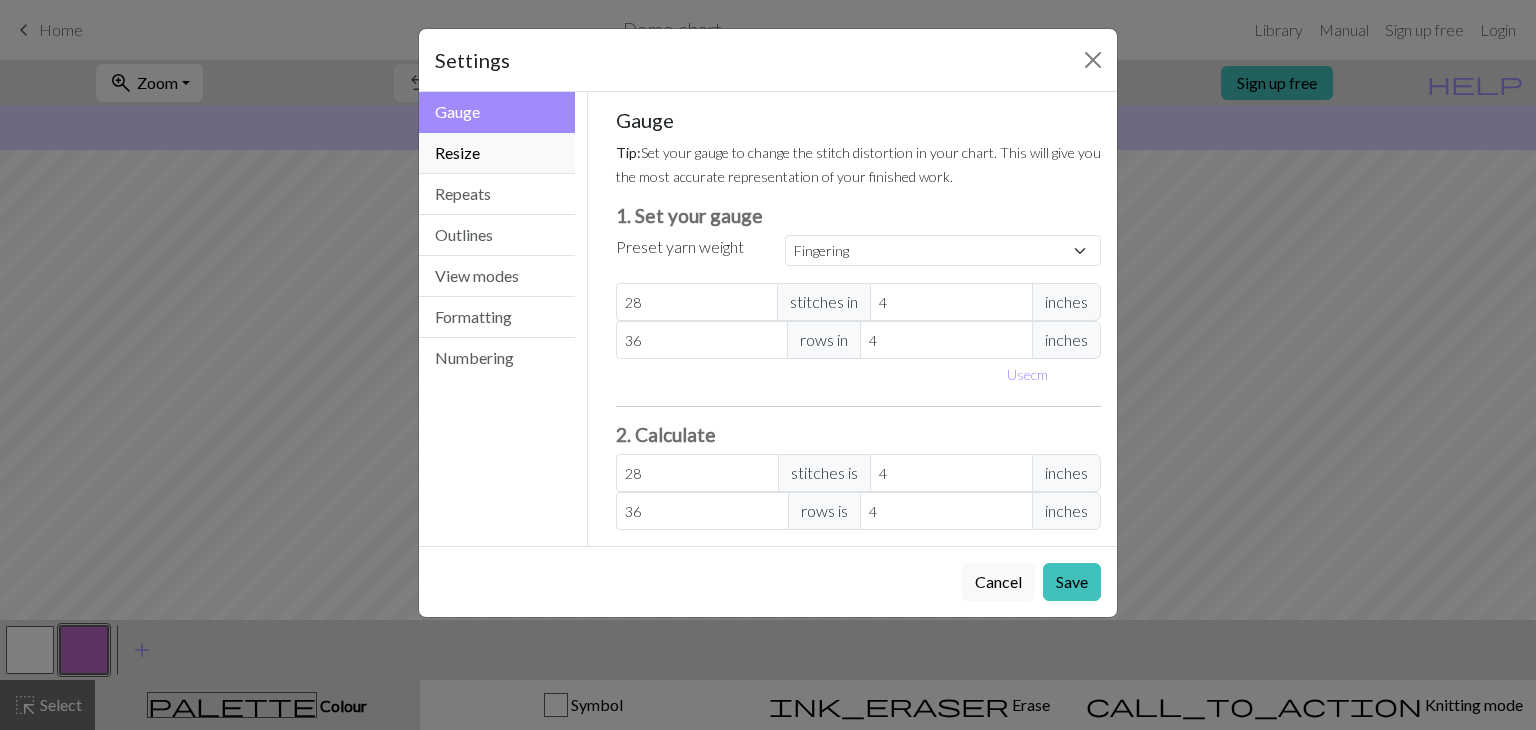 click on "Resize" at bounding box center (497, 153) 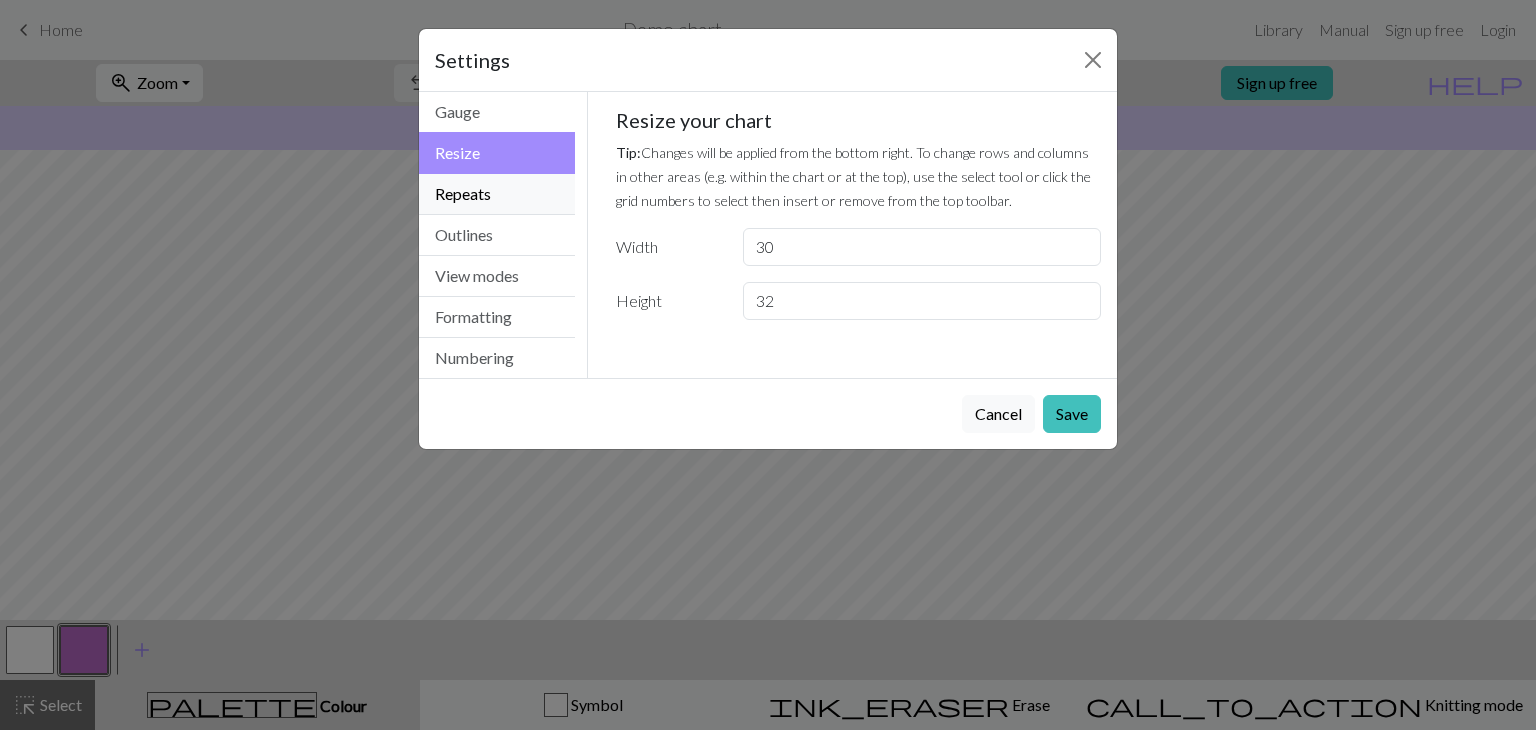 click on "Repeats" at bounding box center [497, 194] 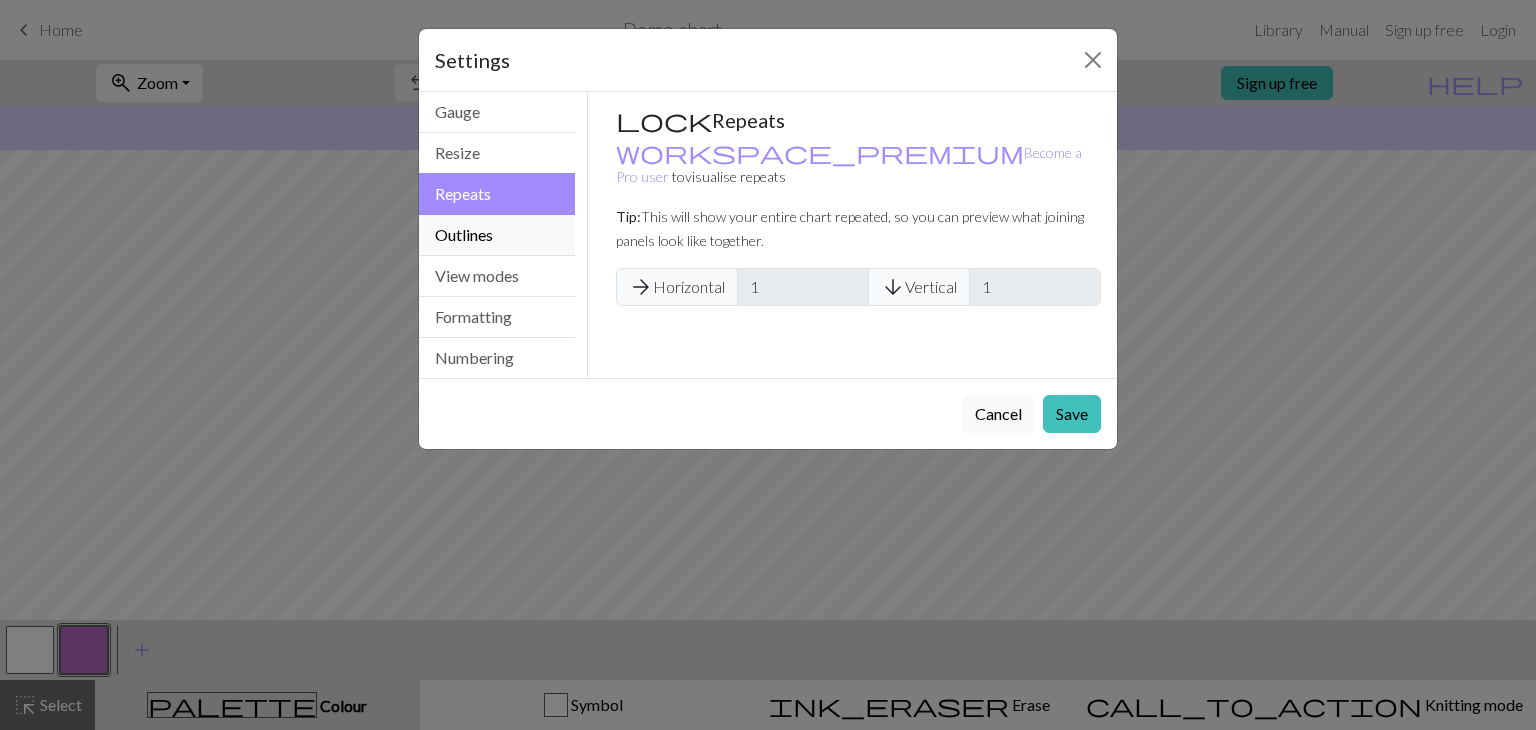click on "Outlines" at bounding box center [497, 235] 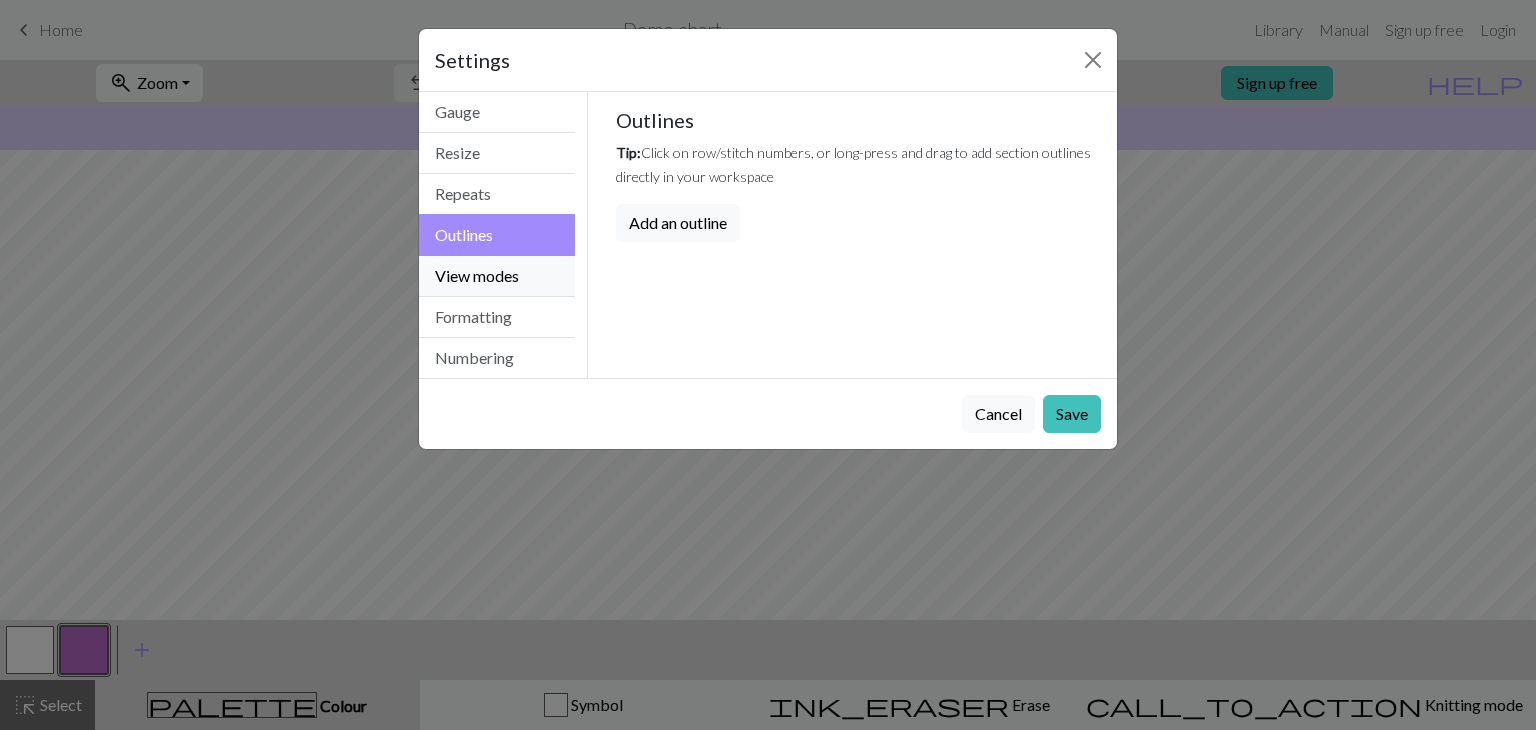 click on "View modes" at bounding box center [497, 276] 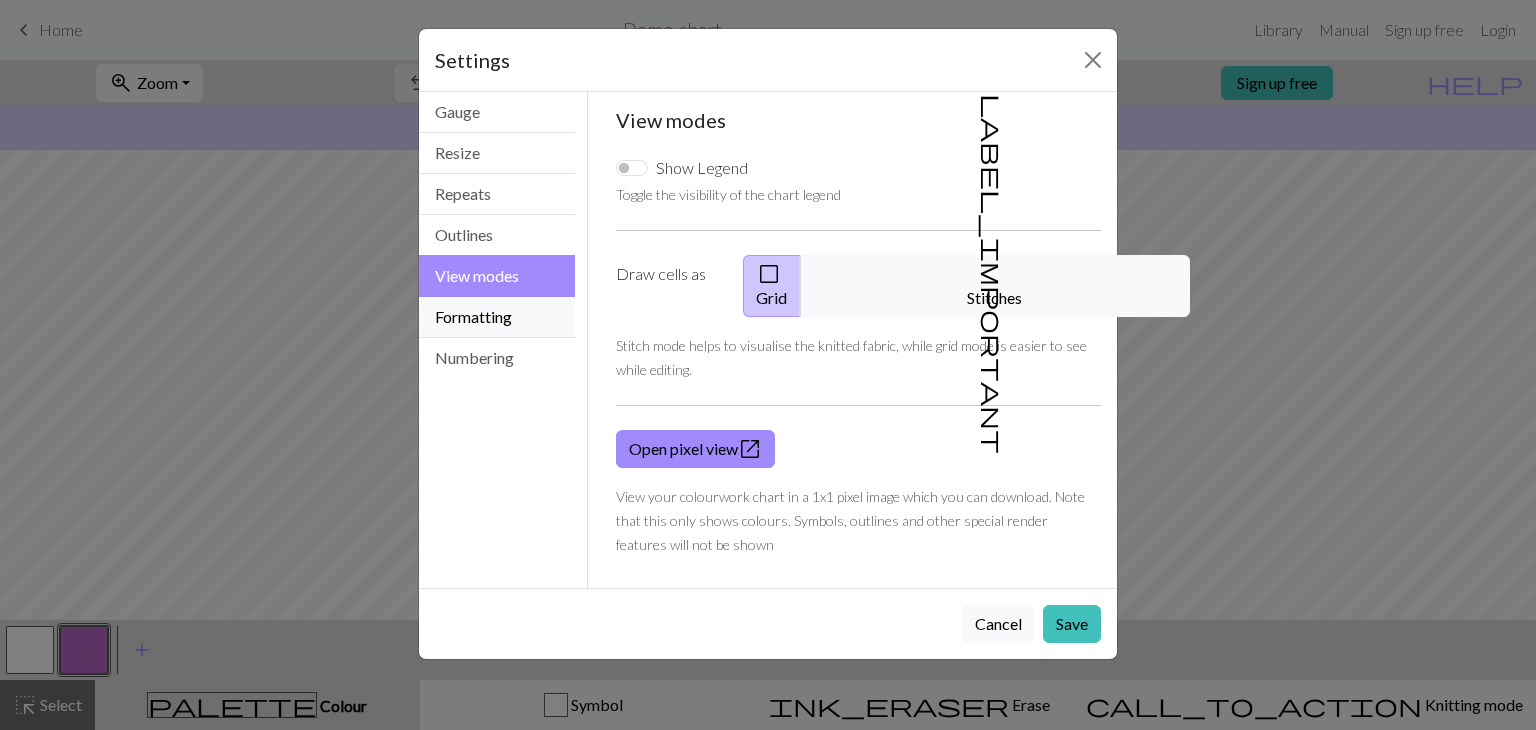 click on "Formatting" at bounding box center (497, 317) 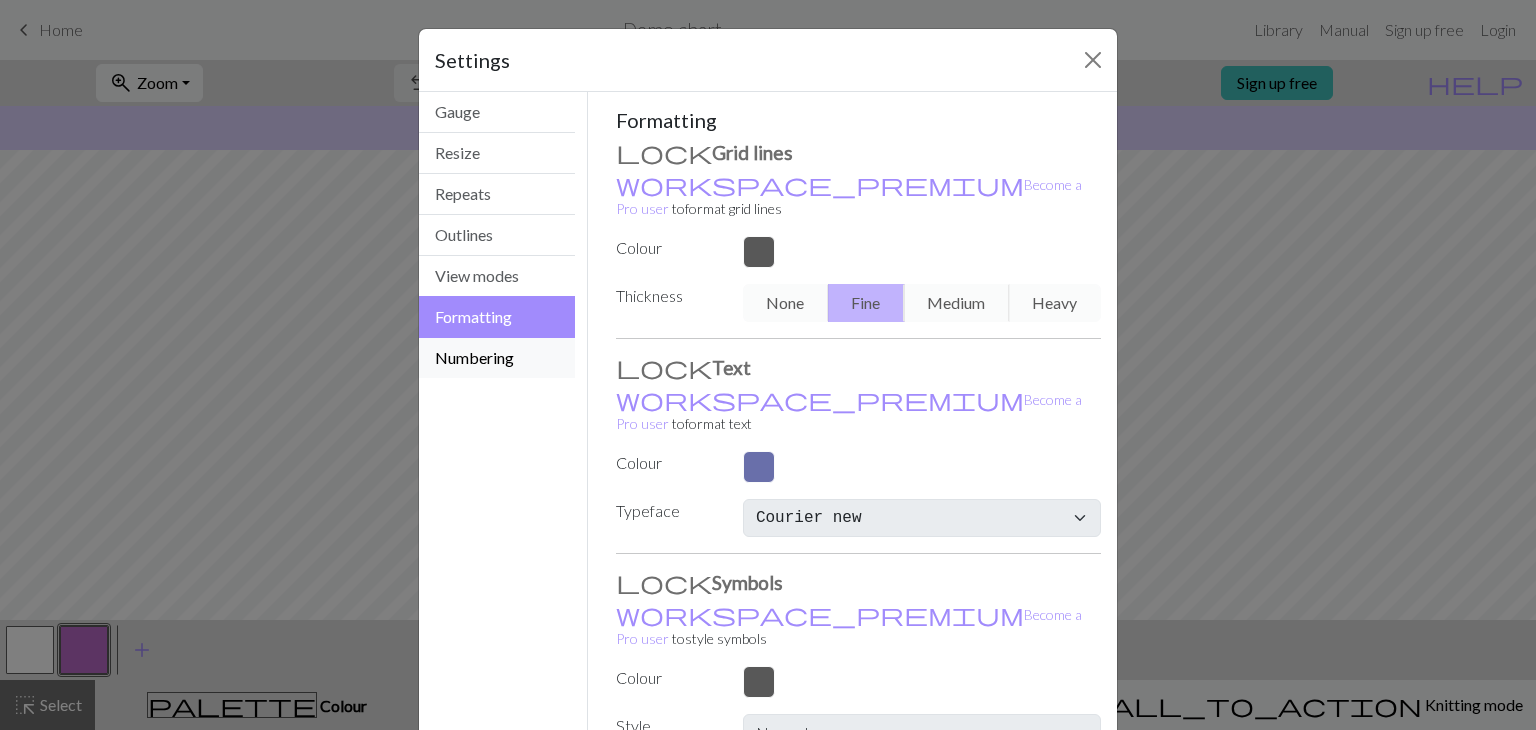 click on "Numbering" at bounding box center (497, 358) 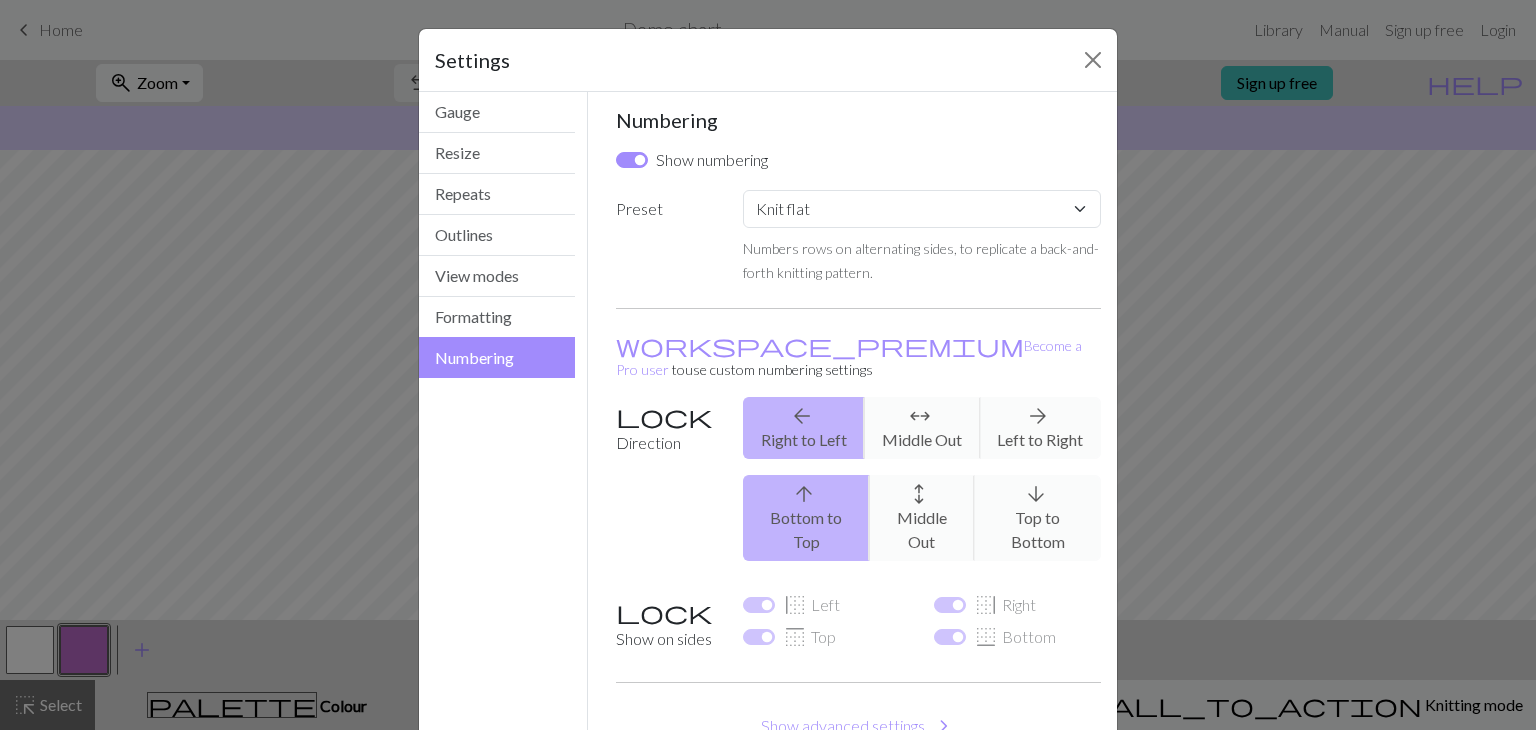 click on "Preset" at bounding box center (667, 237) 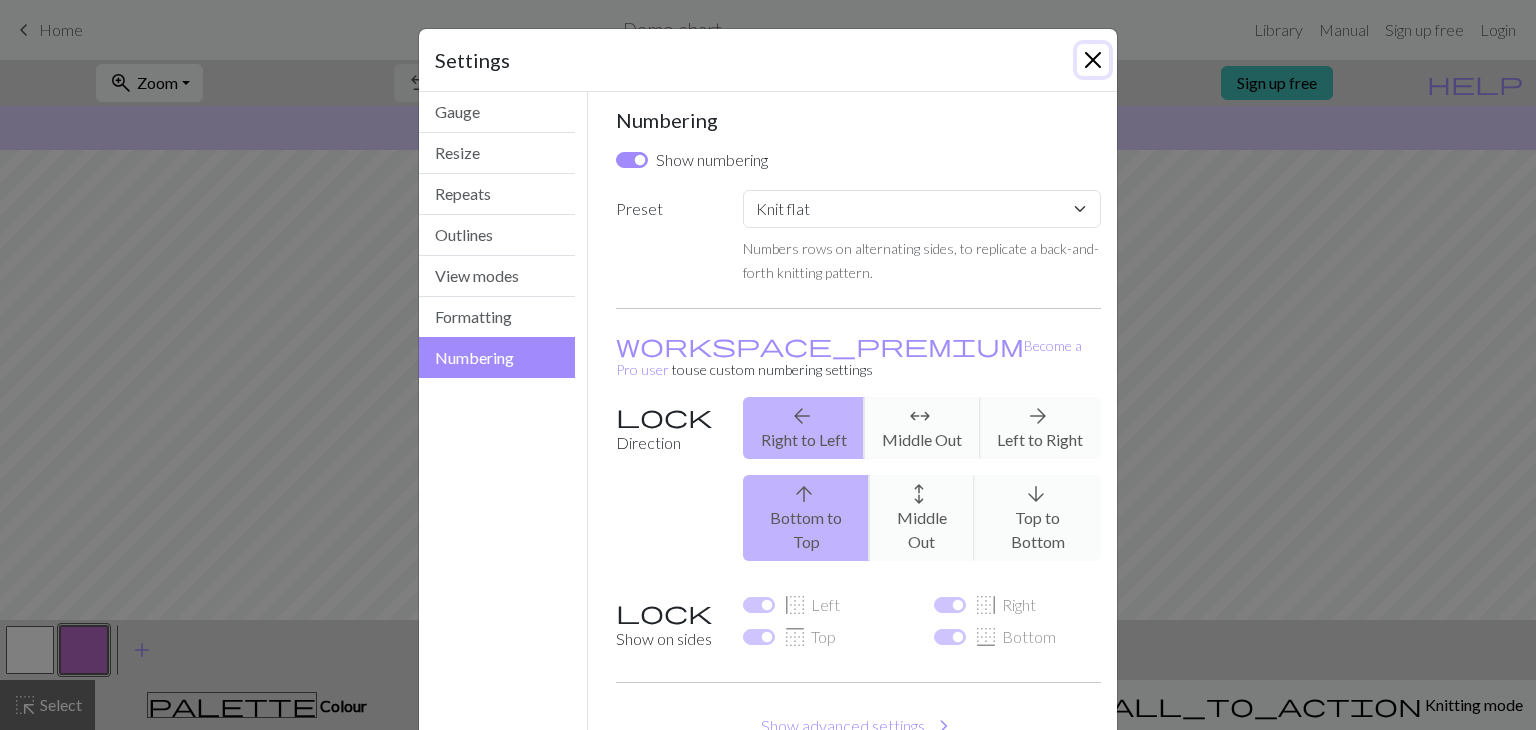 click at bounding box center (1093, 60) 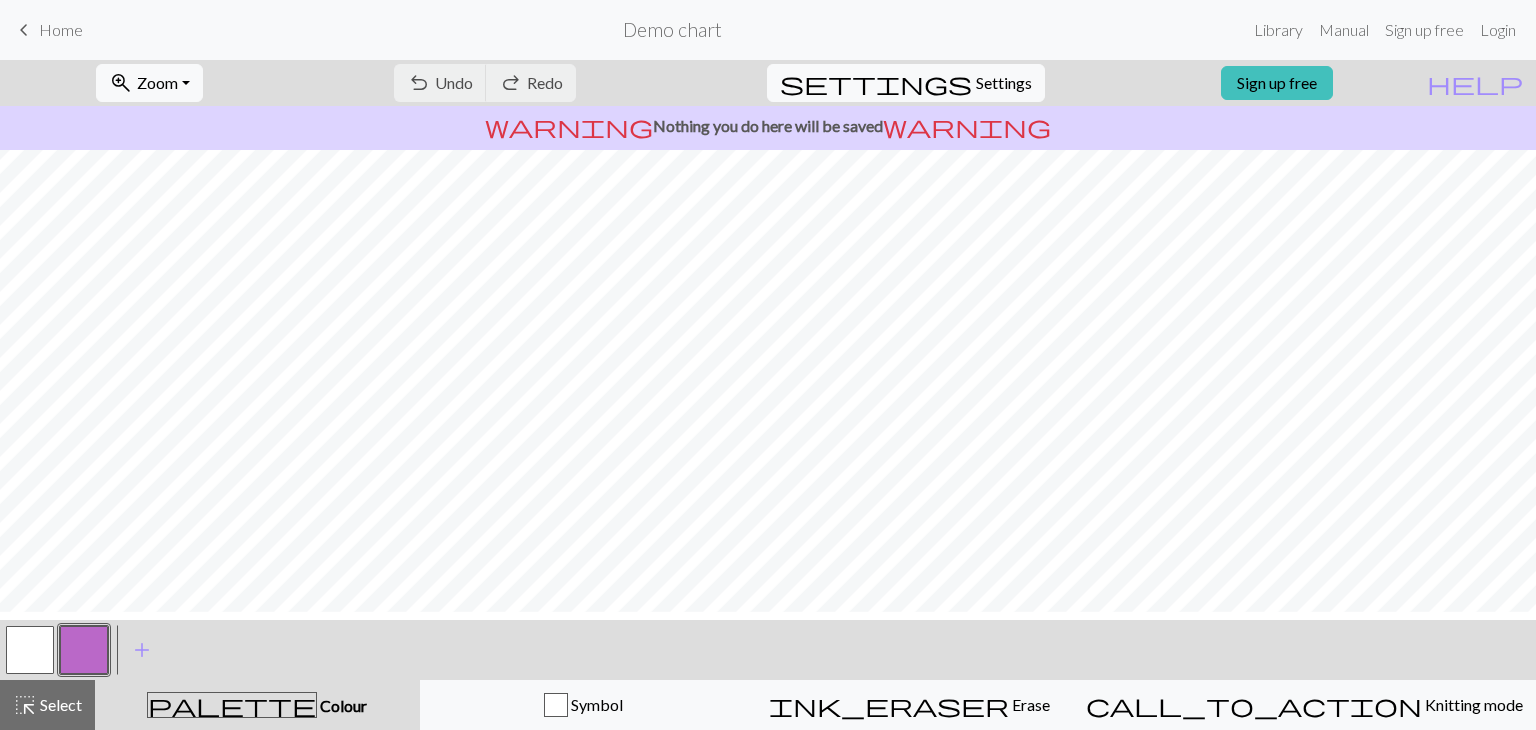 scroll, scrollTop: 0, scrollLeft: 0, axis: both 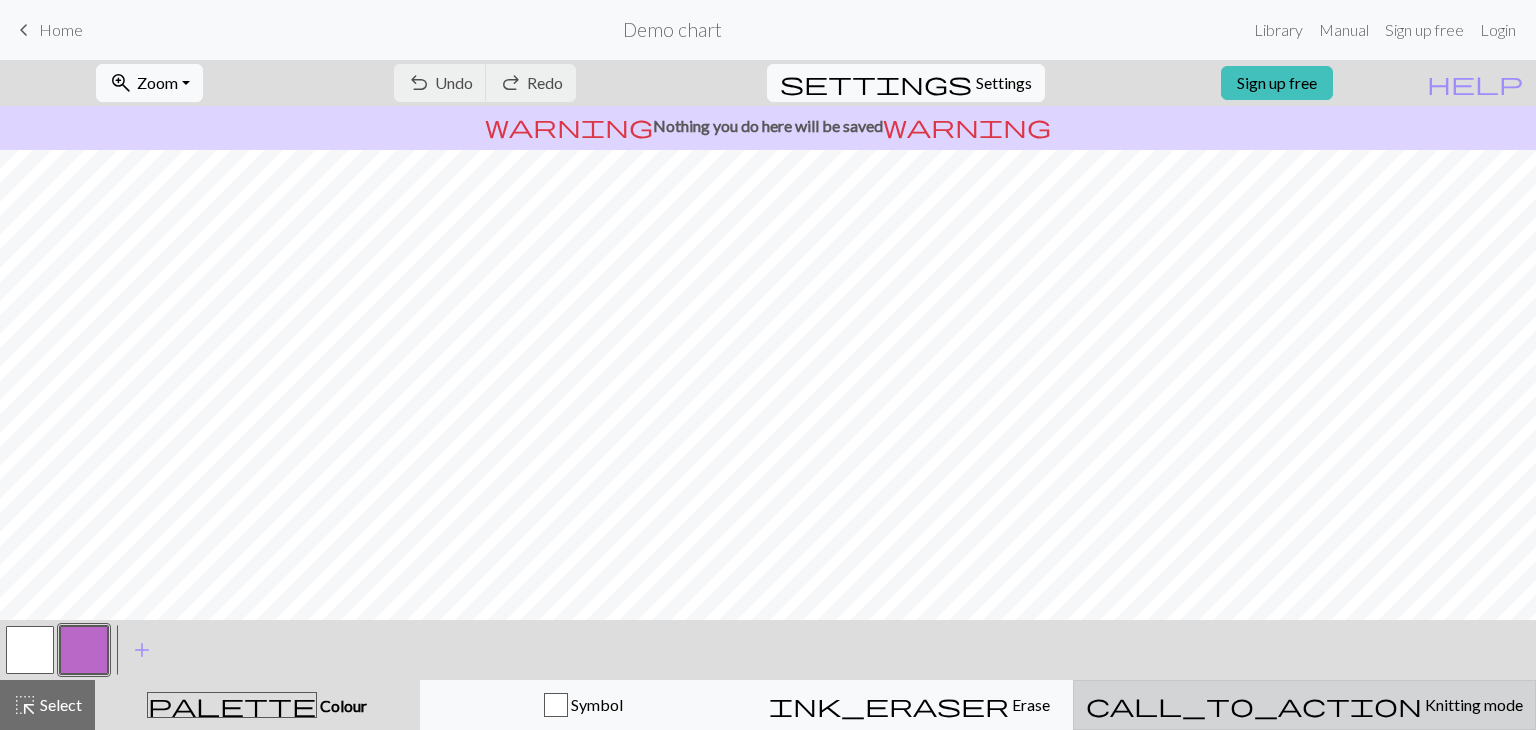 click on "Knitting mode" at bounding box center (1472, 704) 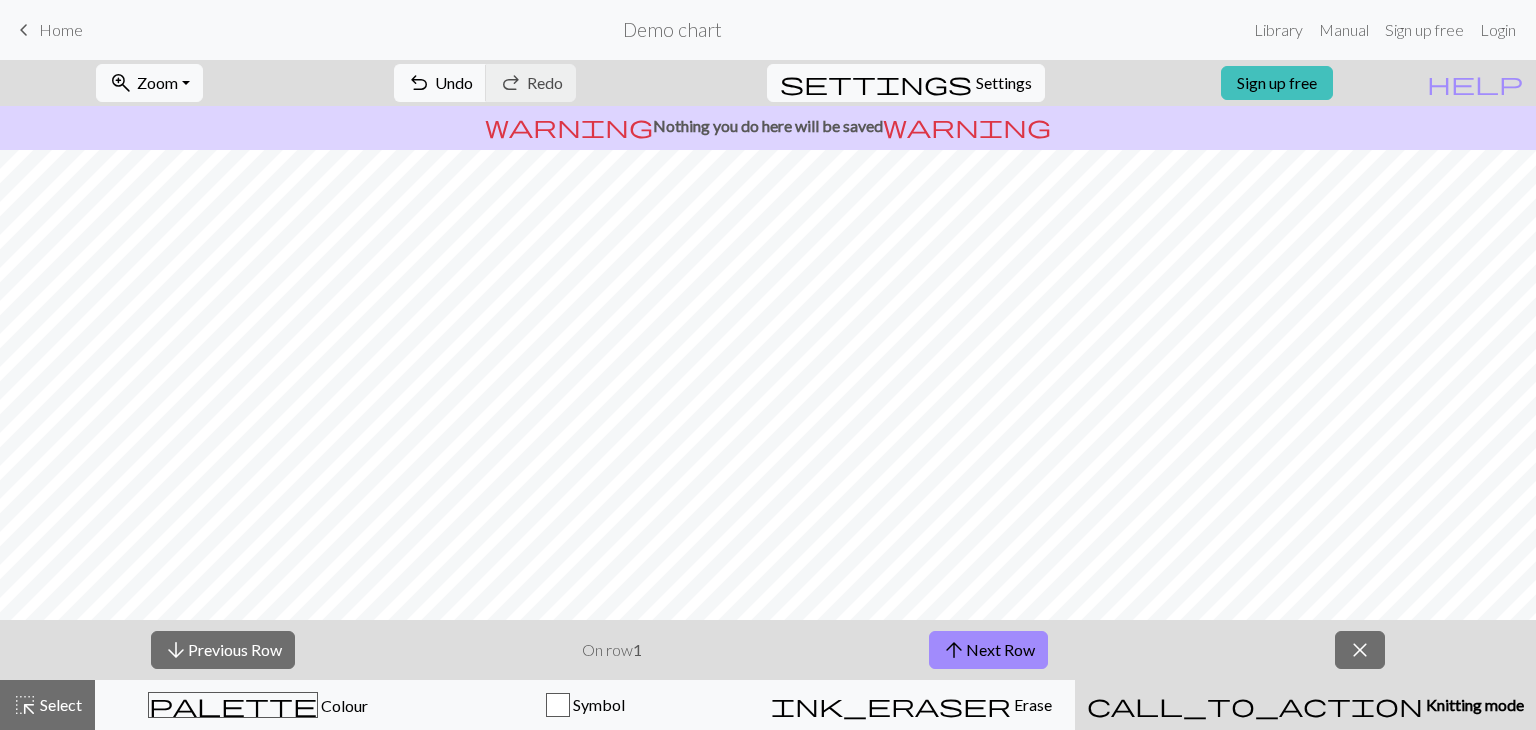 click on "Home" at bounding box center (61, 29) 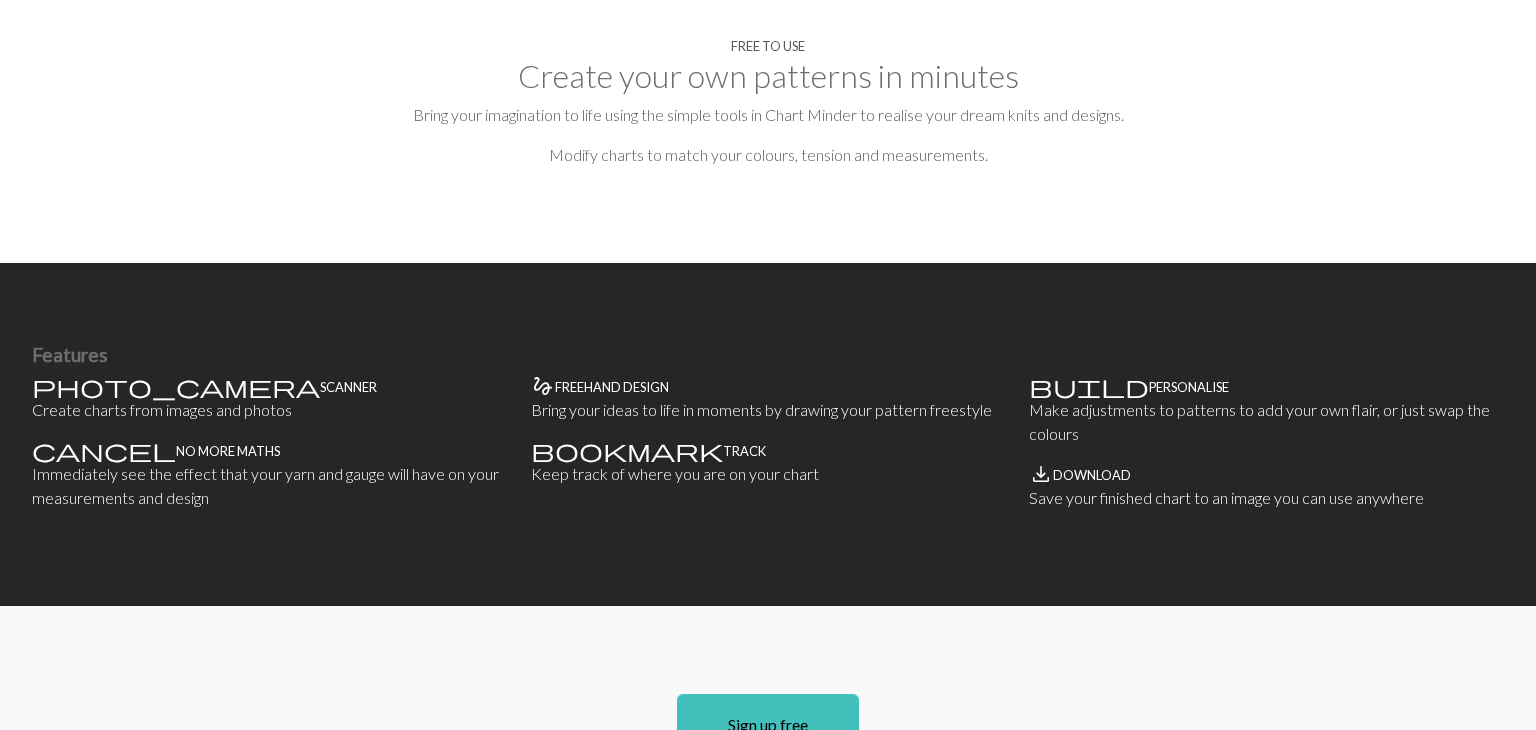 scroll, scrollTop: 0, scrollLeft: 0, axis: both 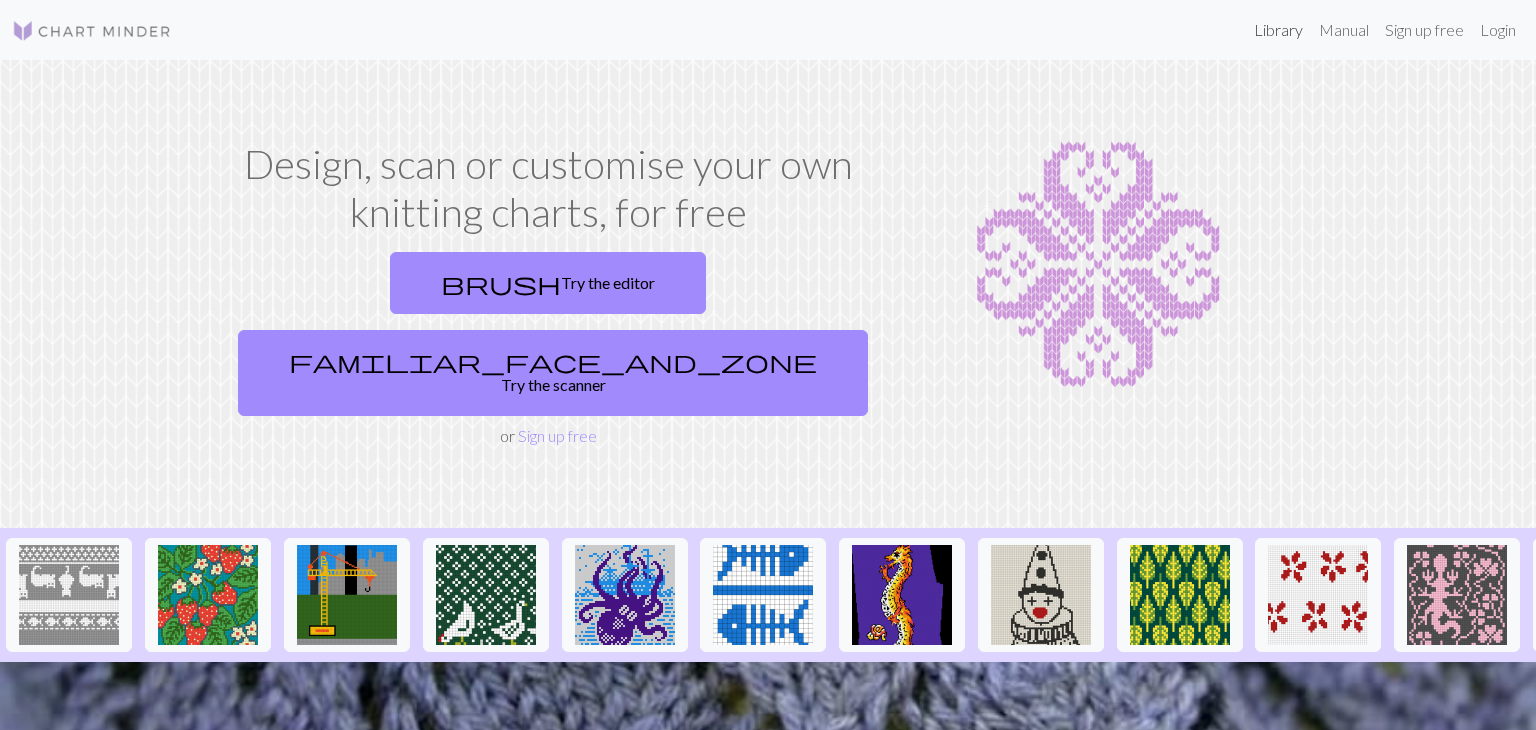 click on "Library" at bounding box center [1278, 30] 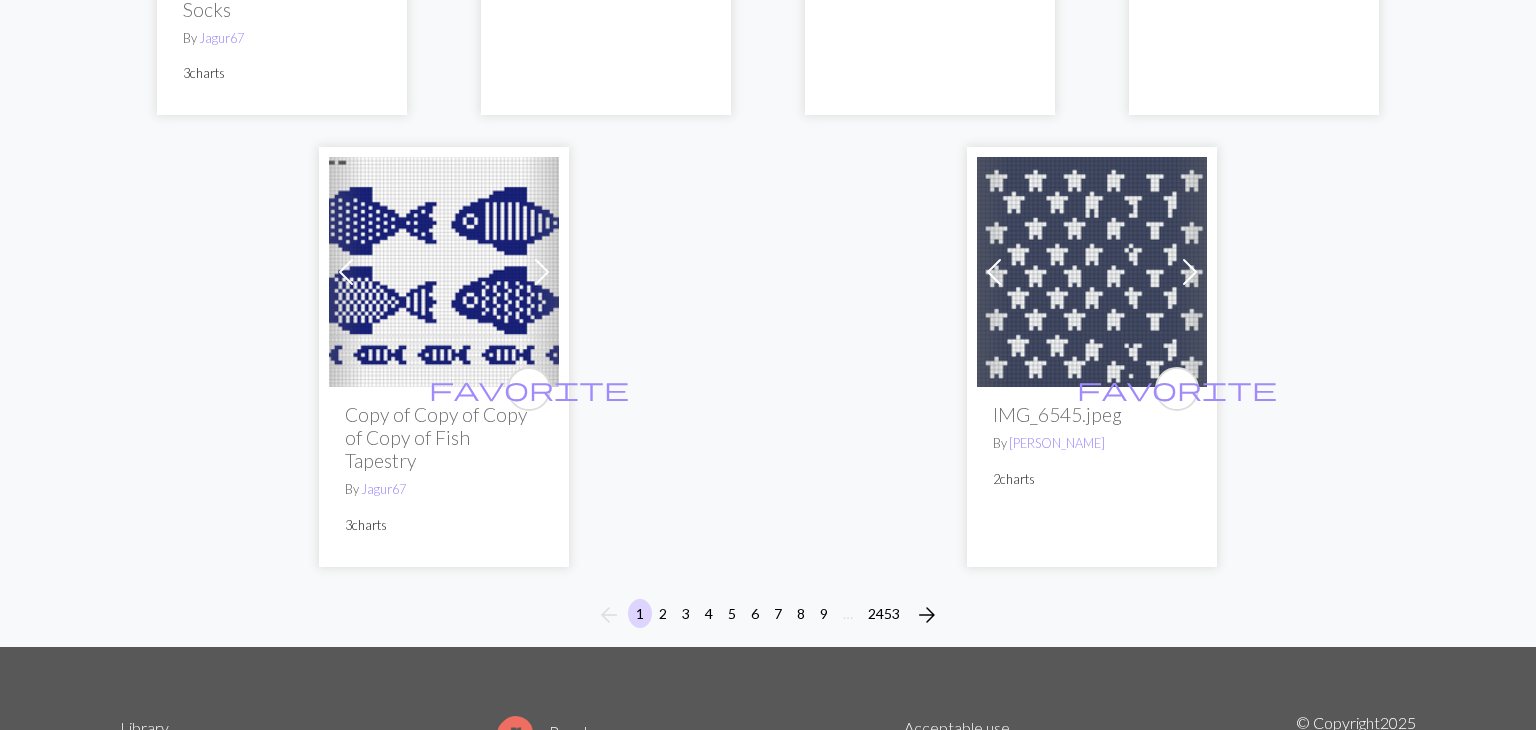 scroll, scrollTop: 5280, scrollLeft: 0, axis: vertical 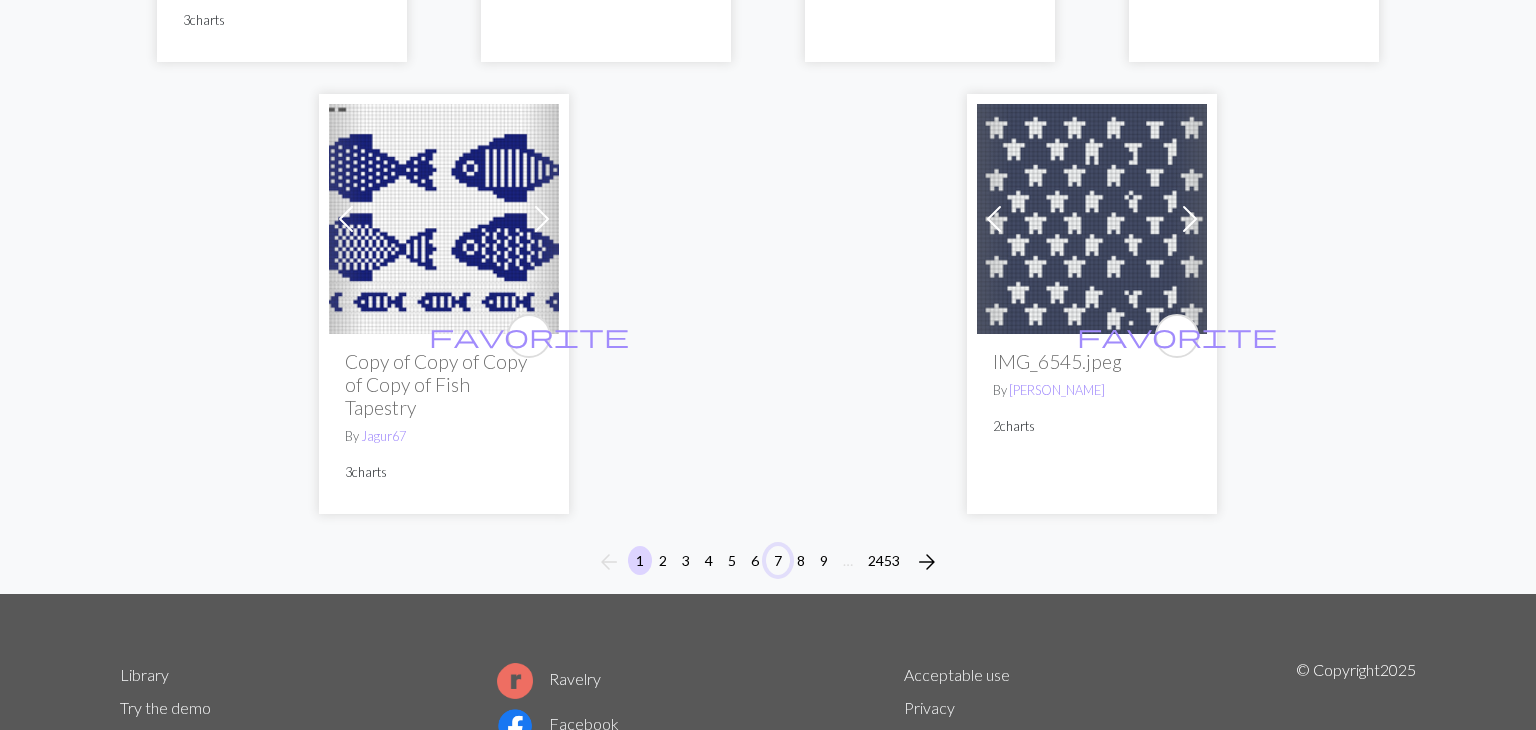 click on "7" at bounding box center (778, 560) 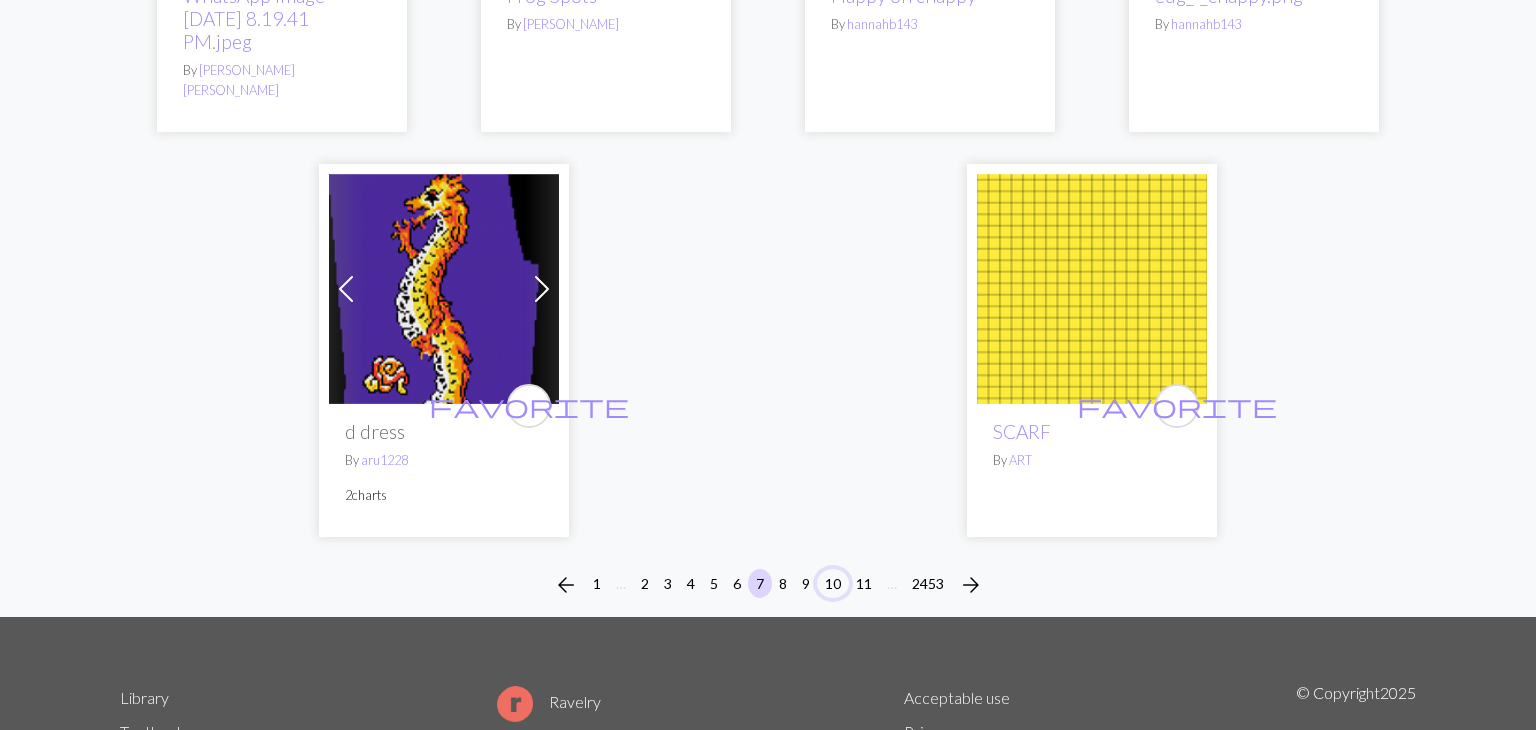 click on "10" at bounding box center [833, 583] 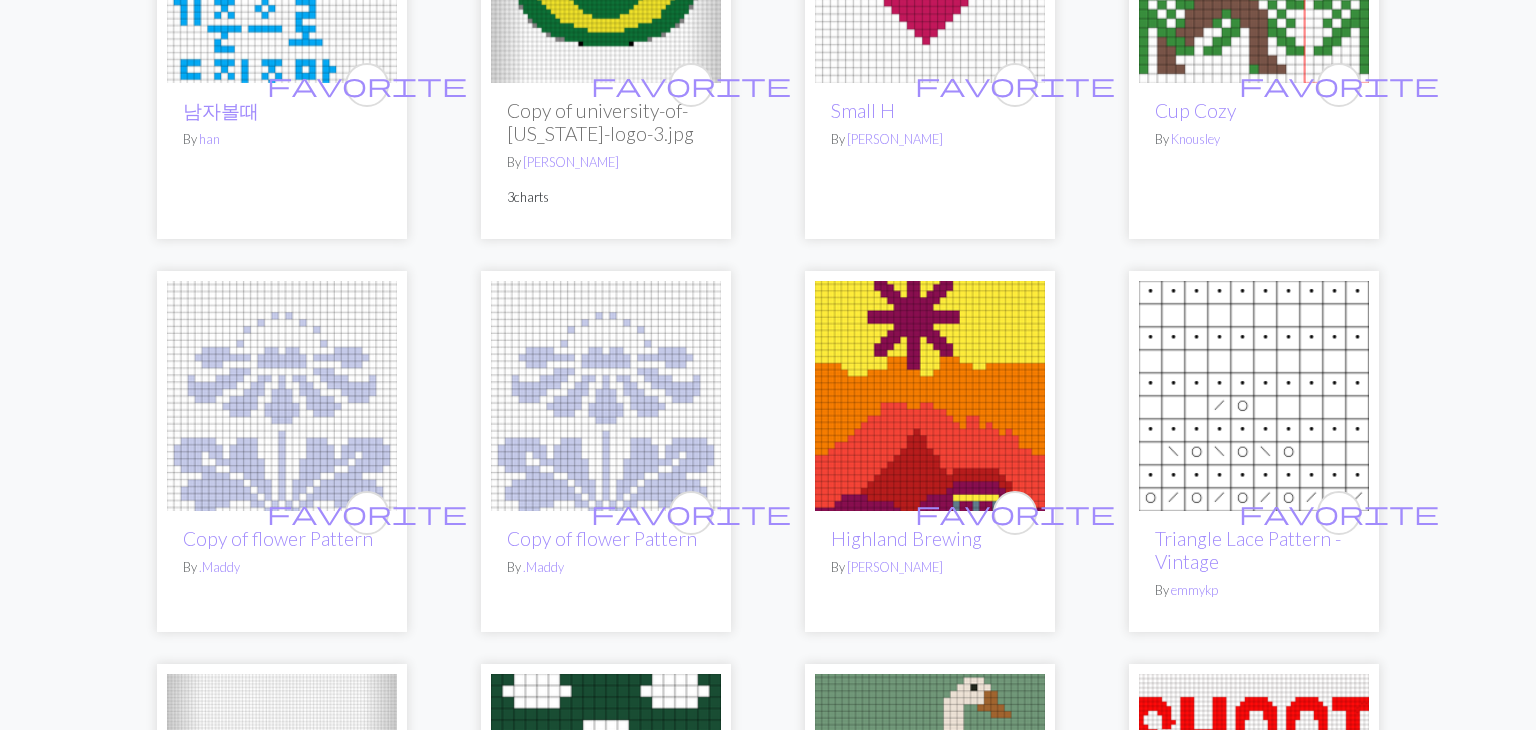 scroll, scrollTop: 3907, scrollLeft: 0, axis: vertical 